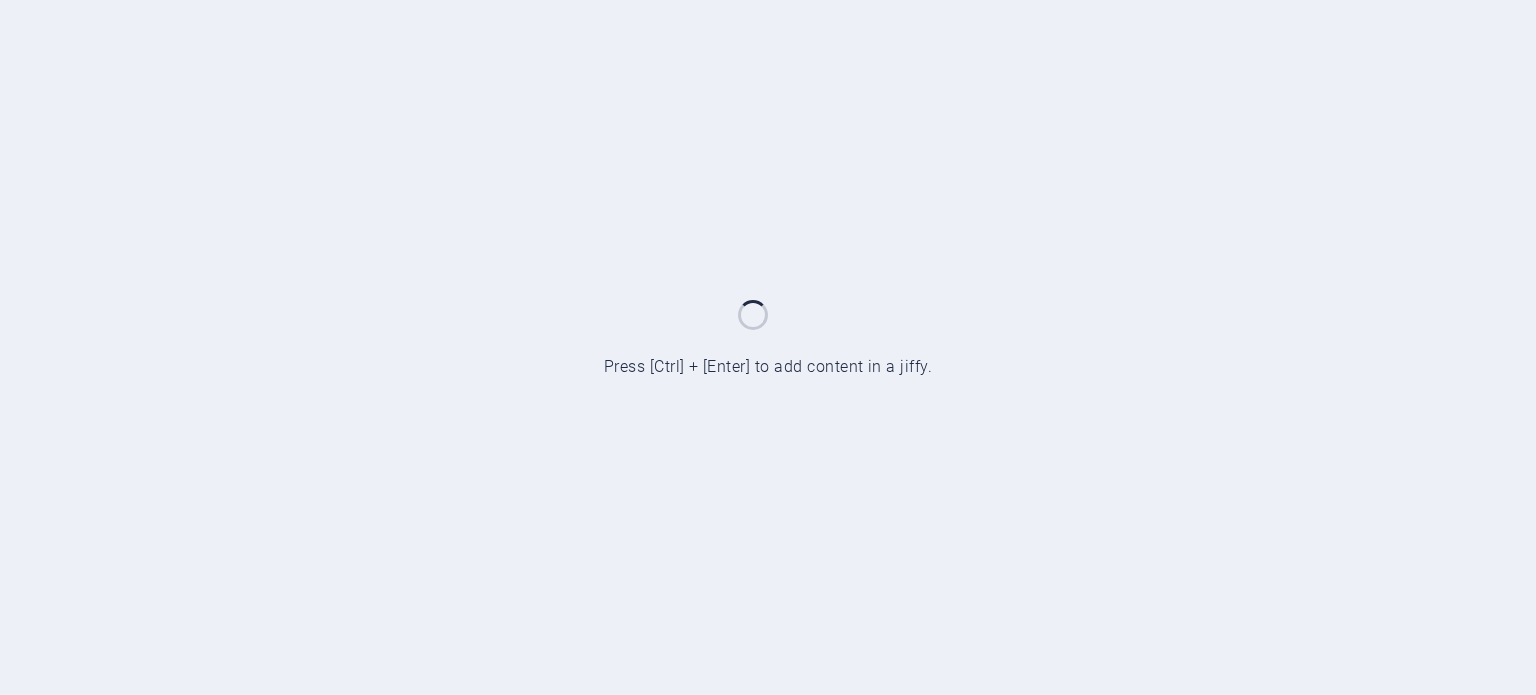 scroll, scrollTop: 0, scrollLeft: 0, axis: both 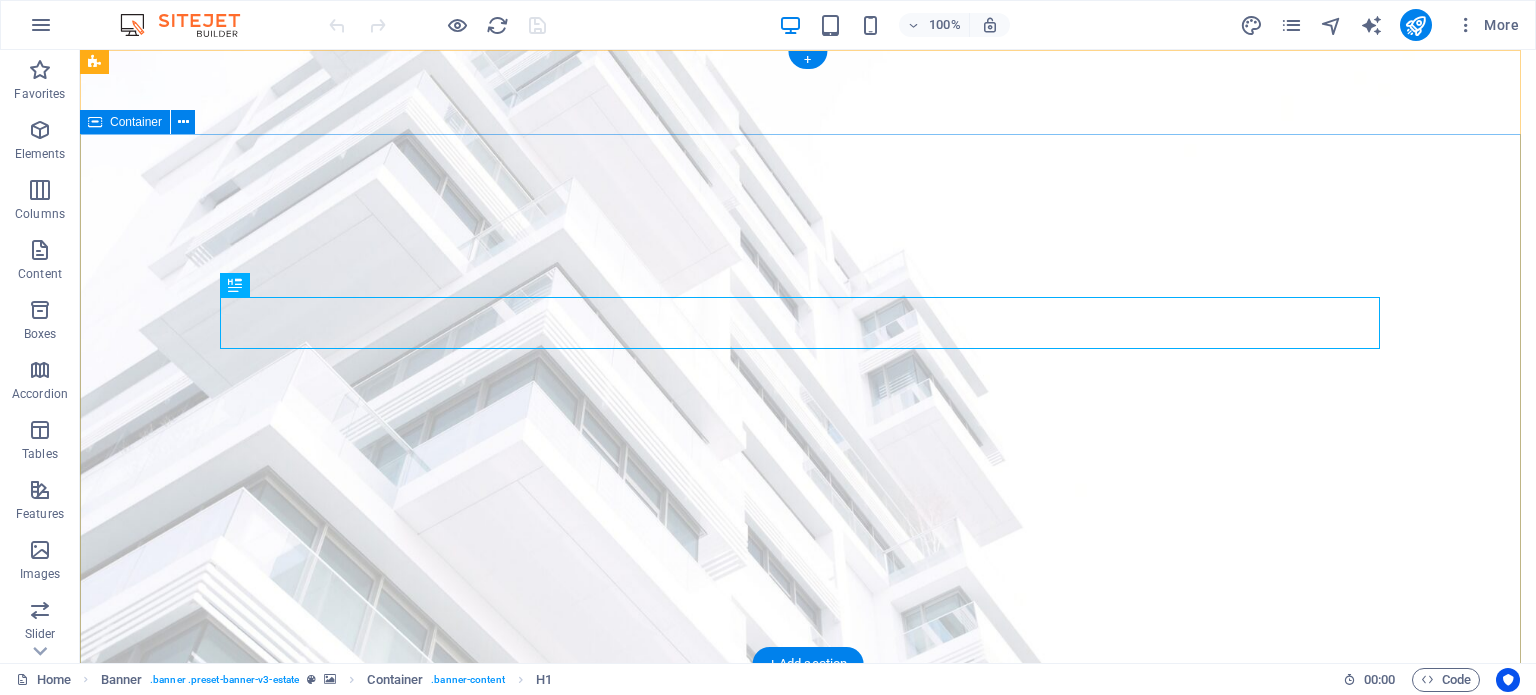 click on "TEEME ASJAD KORDA Kui ehitus- või remonditööd nõuavad professionaalset lähenemist ja laitmatut kvaliteeti, on meie kogenud meeskond Teie usaldusväärne partner." at bounding box center (808, 968) 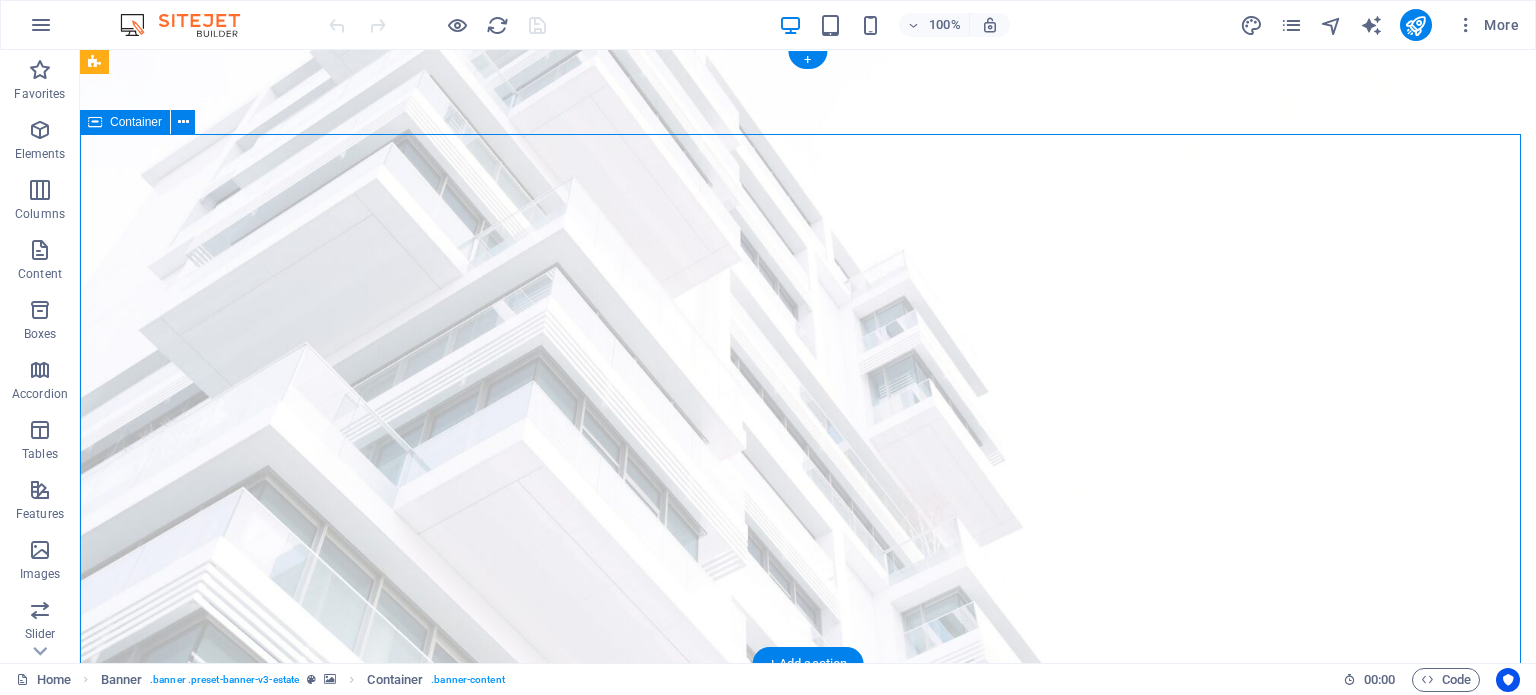 click on "TEEME ASJAD KORDA Kui ehitus- või remonditööd nõuavad professionaalset lähenemist ja laitmatut kvaliteeti, on meie kogenud meeskond Teie usaldusväärne partner." at bounding box center (808, 968) 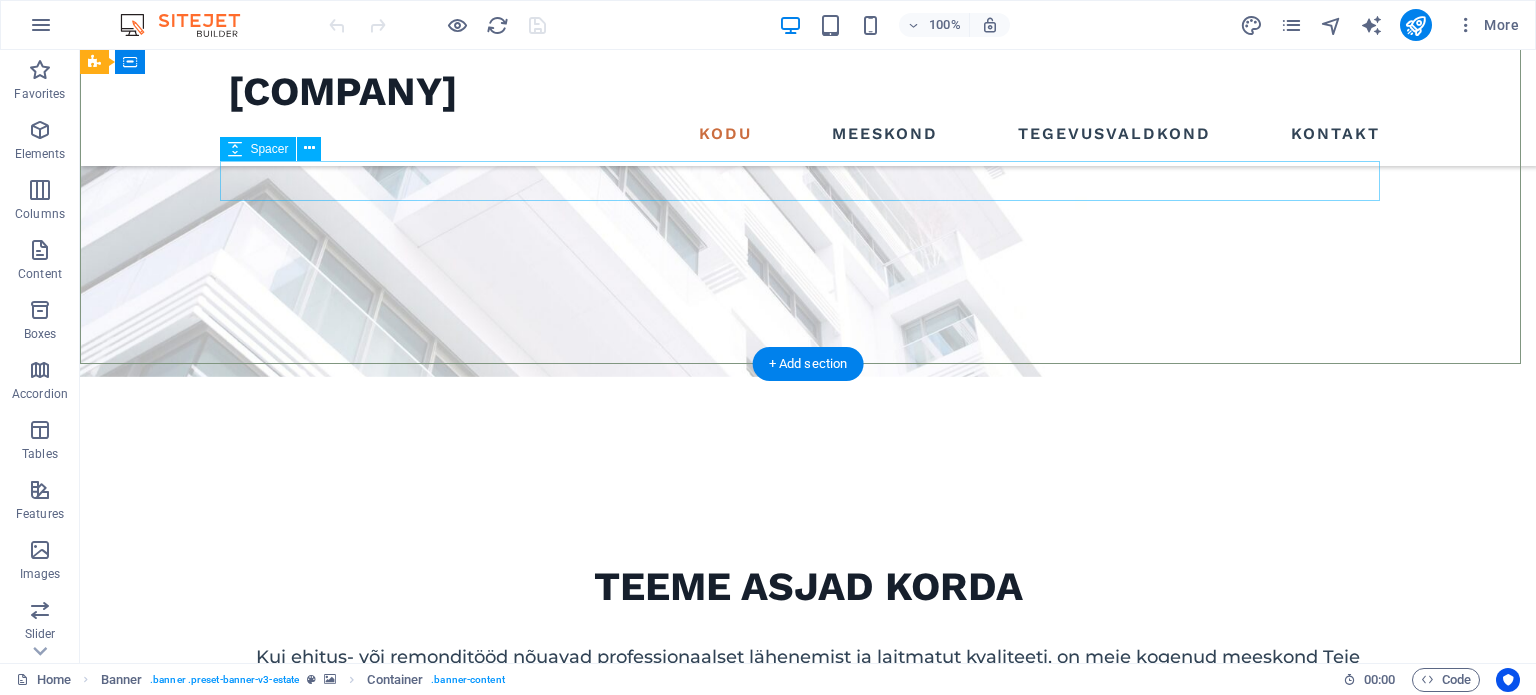 scroll, scrollTop: 300, scrollLeft: 0, axis: vertical 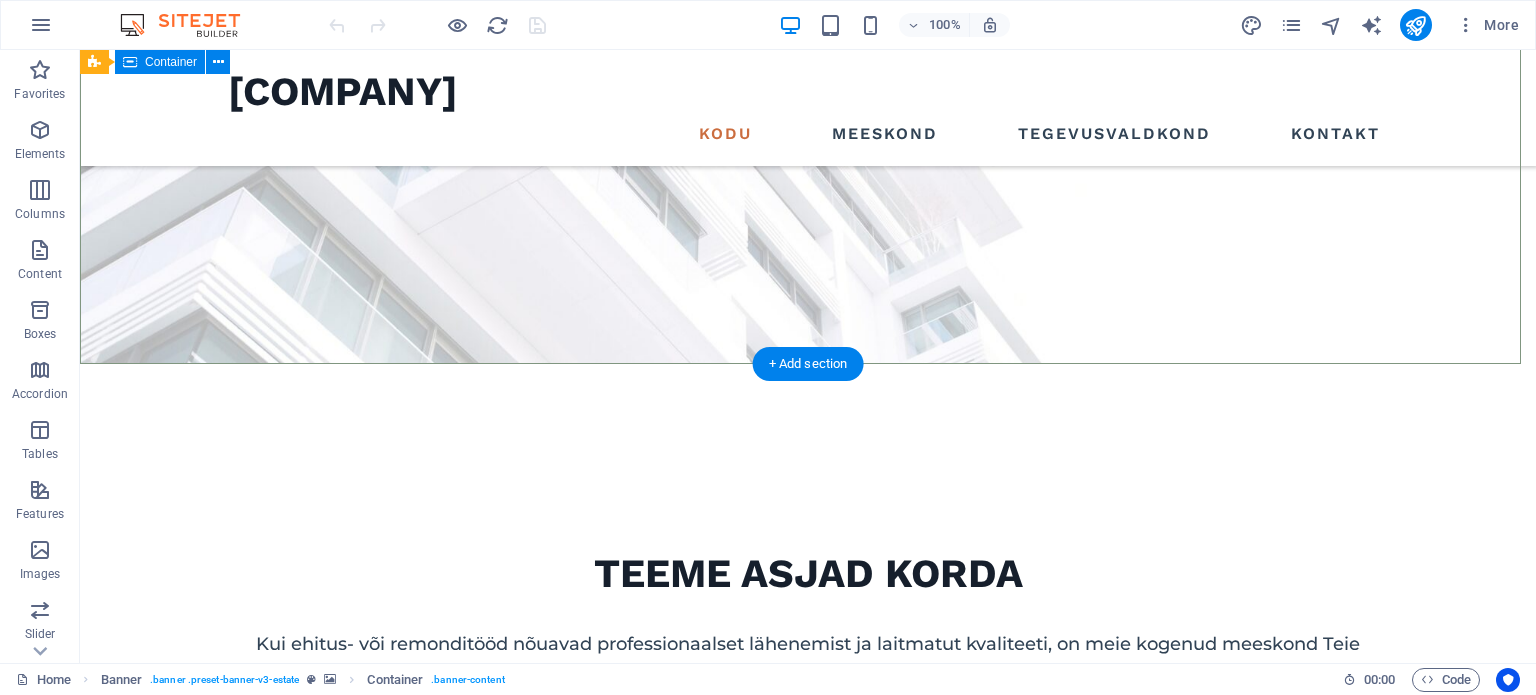 click on "TEEME ASJAD KORDA Kui ehitus- või remonditööd nõuavad professionaalset lähenemist ja laitmatut kvaliteeti, on meie kogenud meeskond Teie usaldusväärne partner." at bounding box center (808, 594) 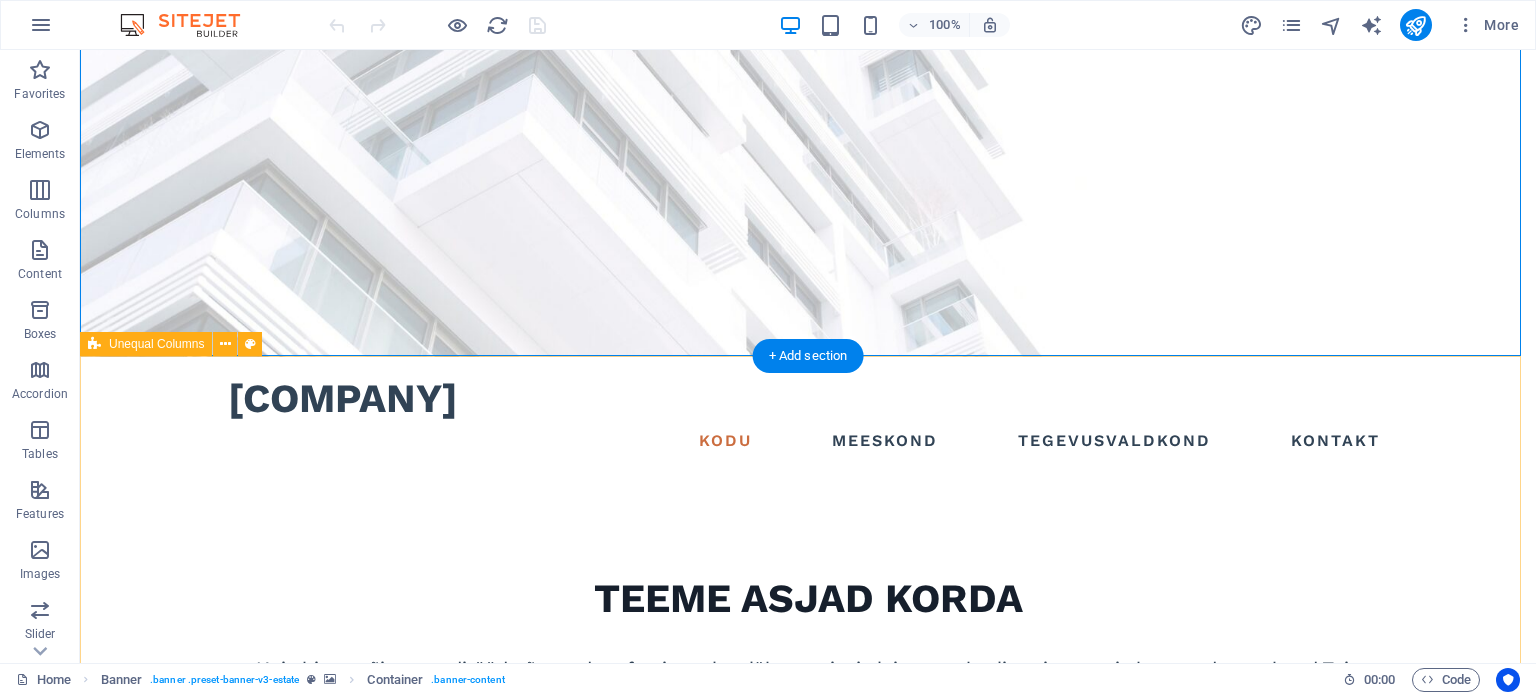 scroll, scrollTop: 400, scrollLeft: 0, axis: vertical 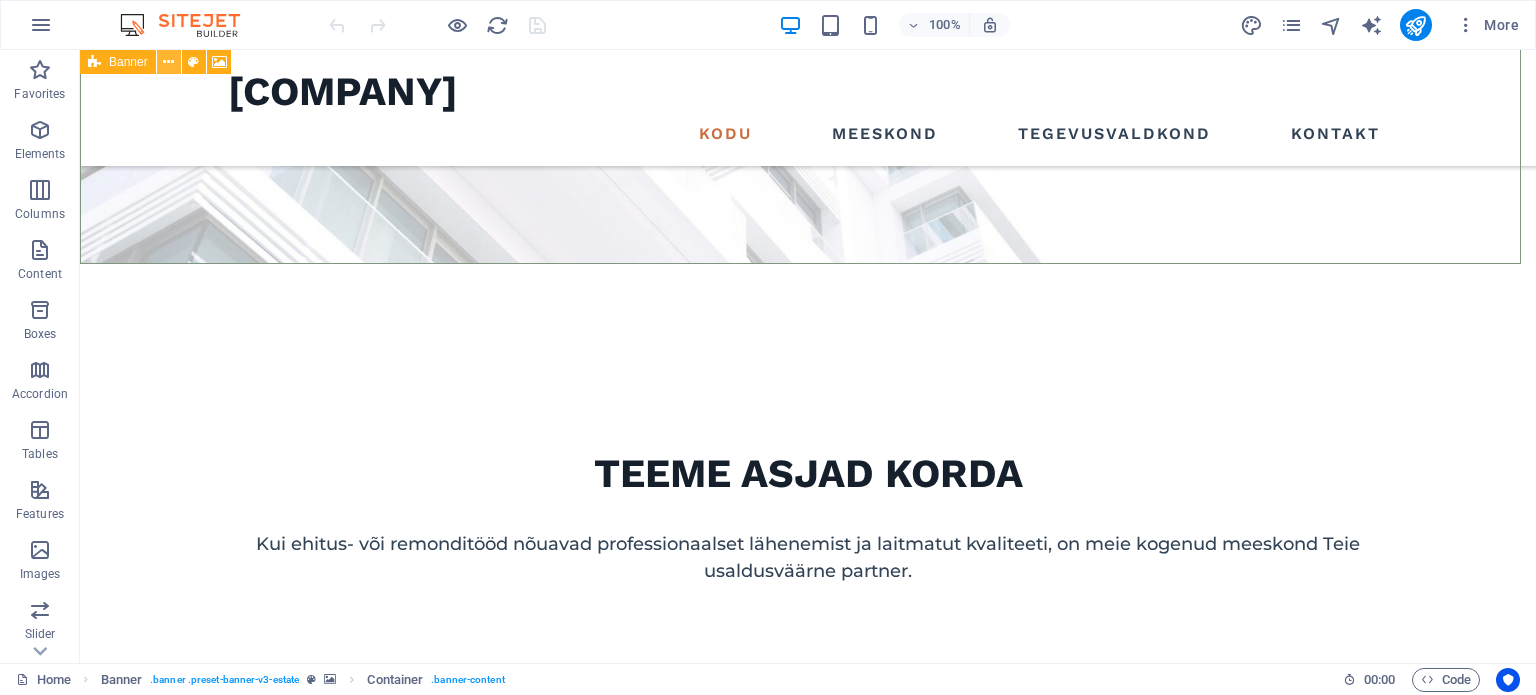 click at bounding box center [169, 62] 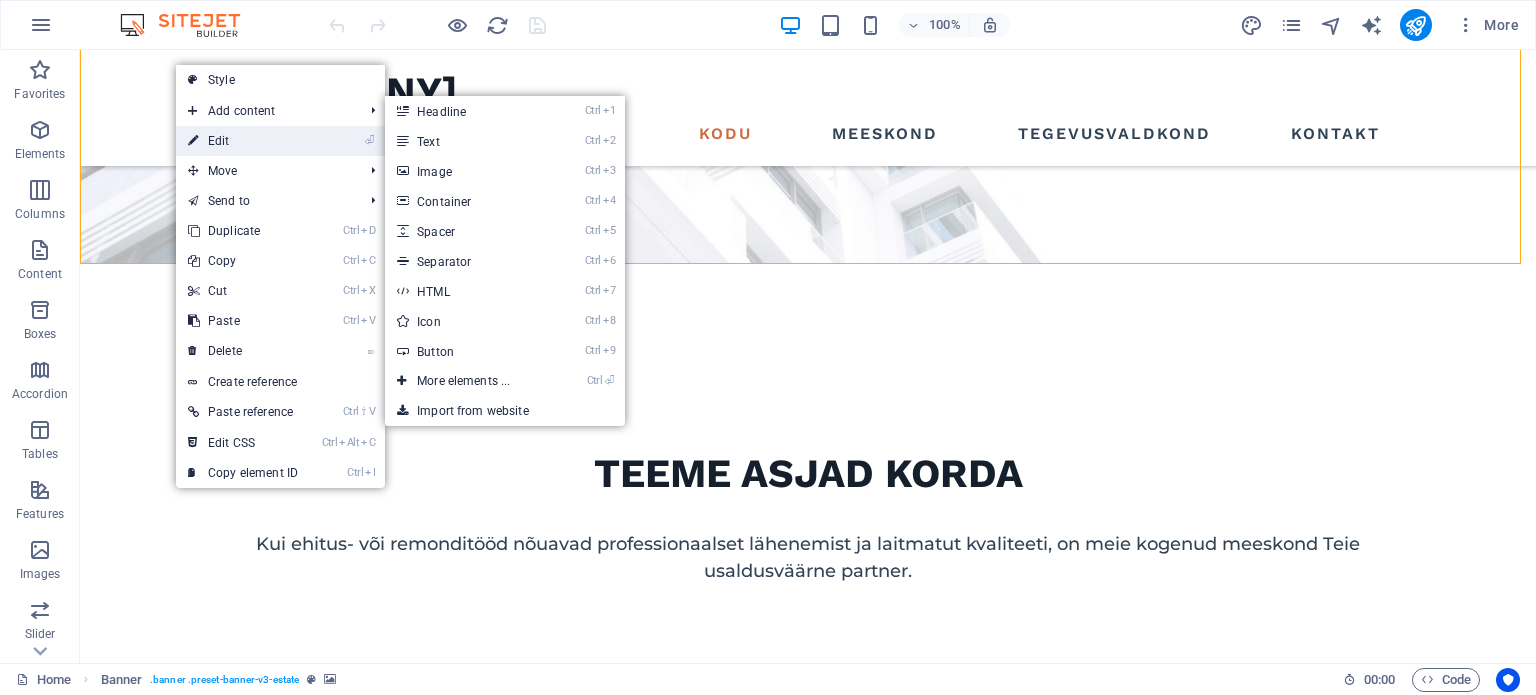 click on "⏎  Edit" at bounding box center (243, 141) 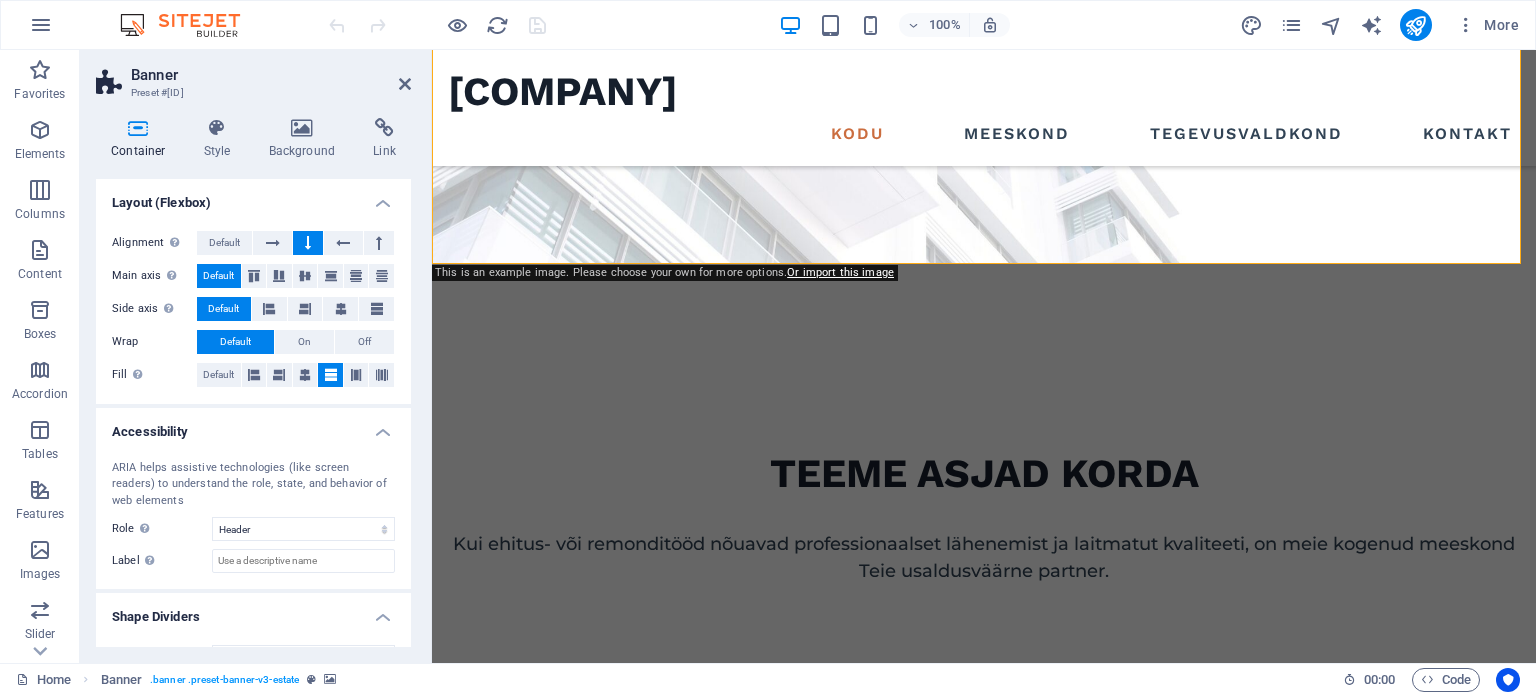scroll, scrollTop: 336, scrollLeft: 0, axis: vertical 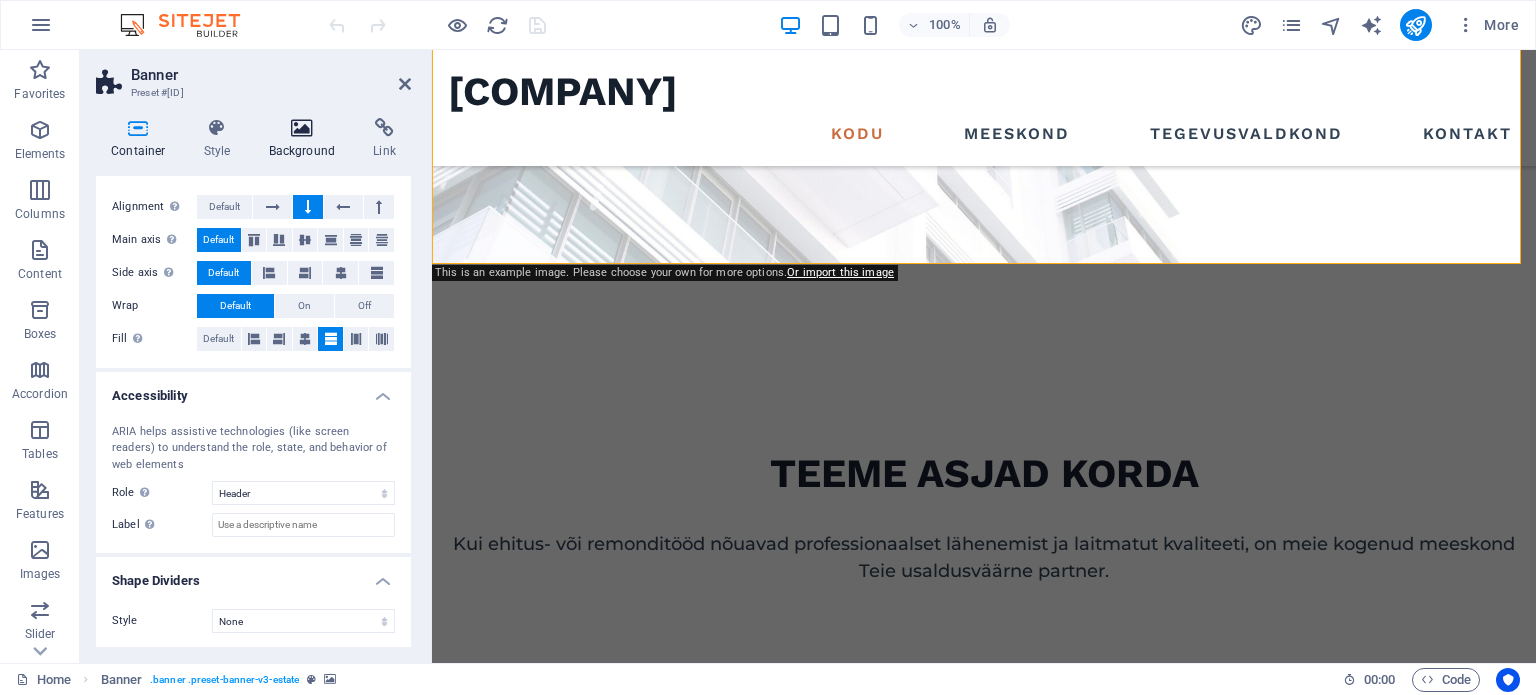 click on "Background" at bounding box center [306, 139] 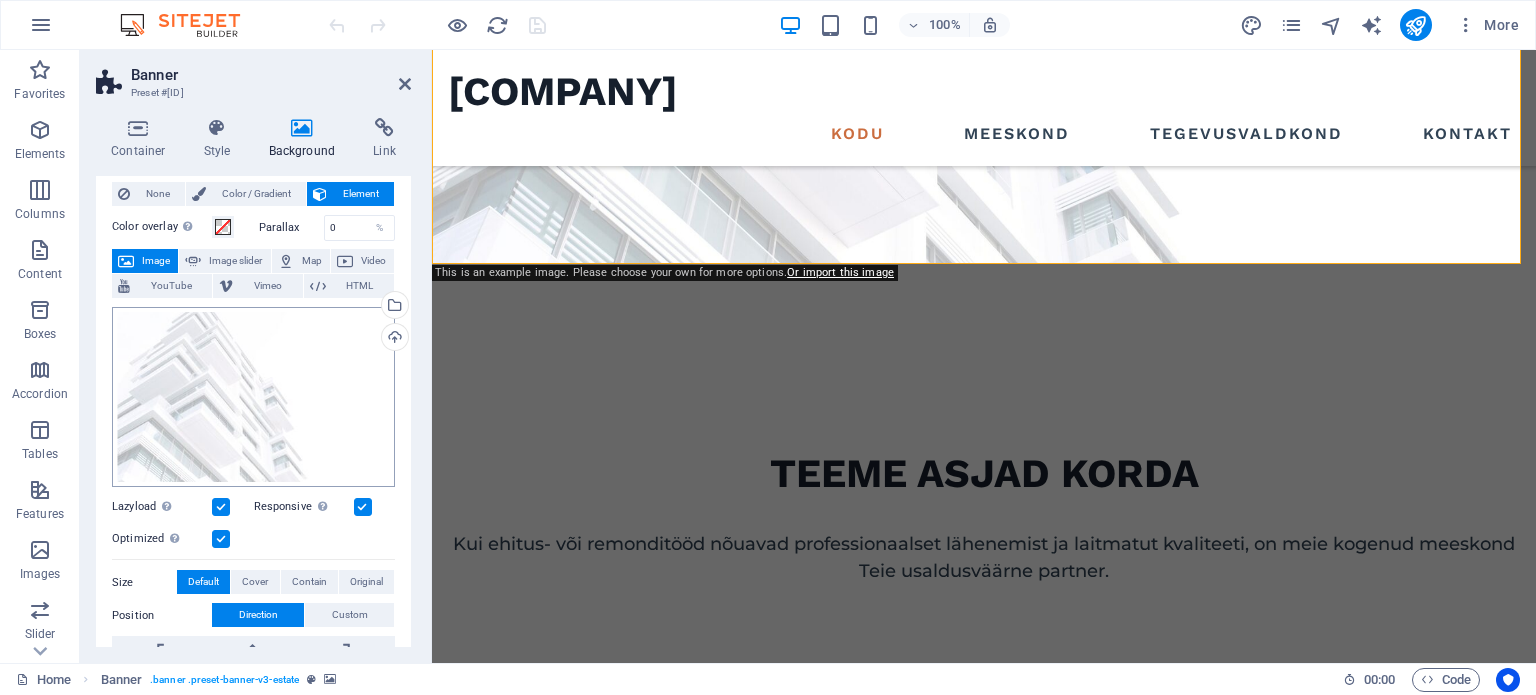 scroll, scrollTop: 0, scrollLeft: 0, axis: both 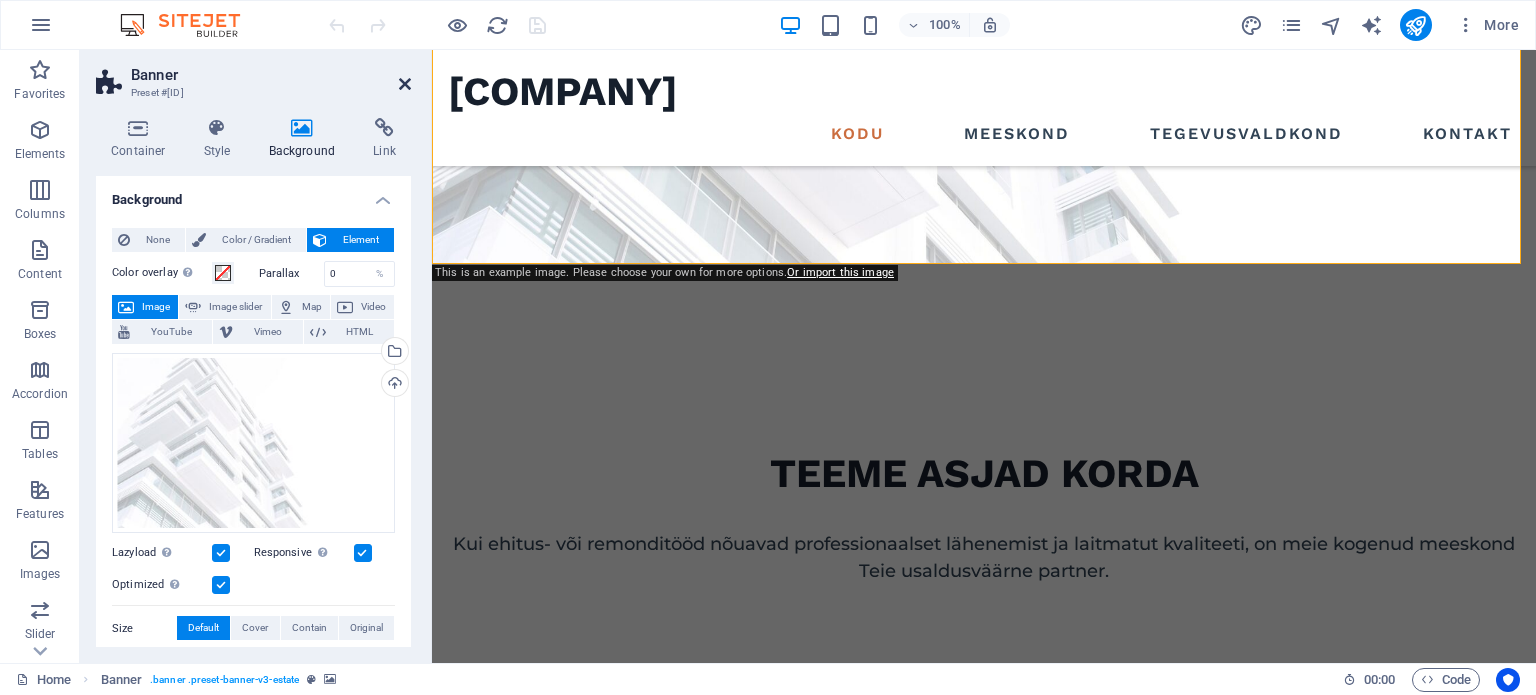 click at bounding box center (405, 84) 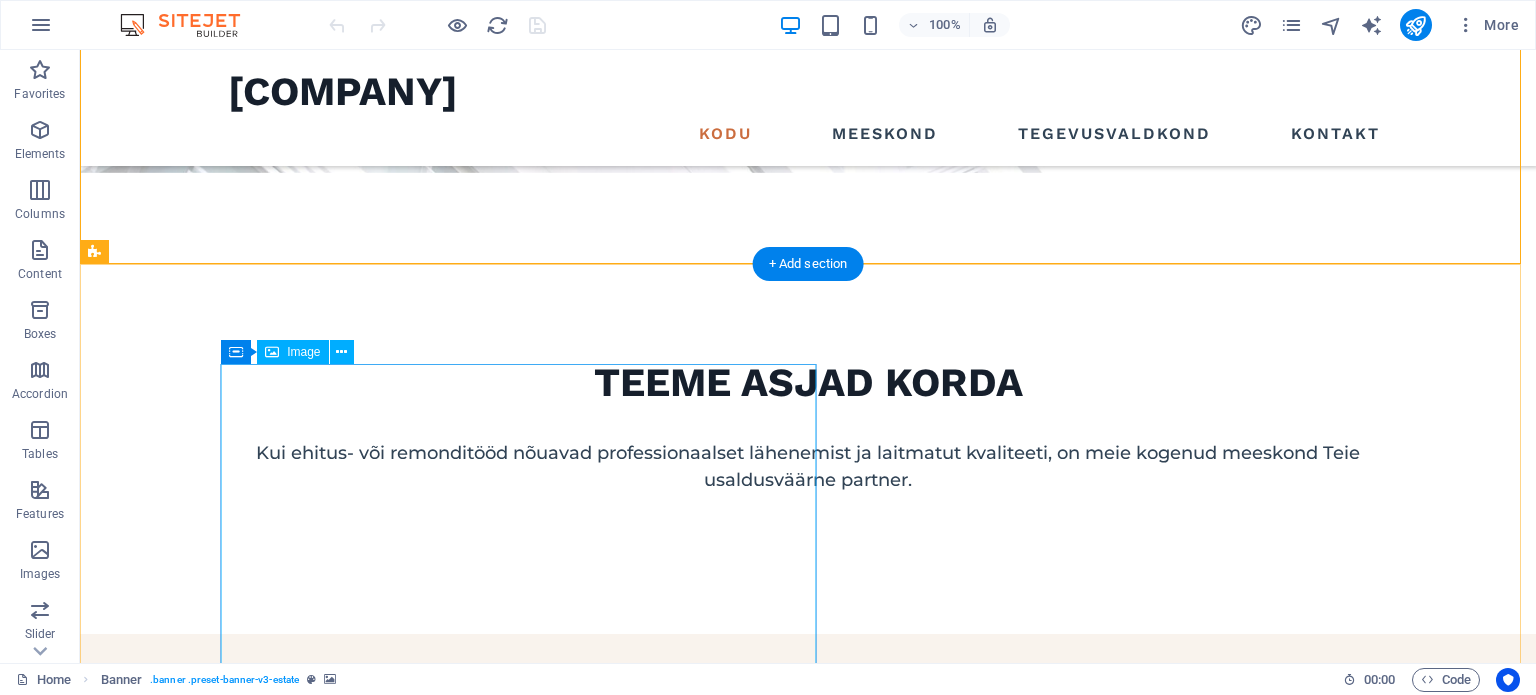 scroll, scrollTop: 600, scrollLeft: 0, axis: vertical 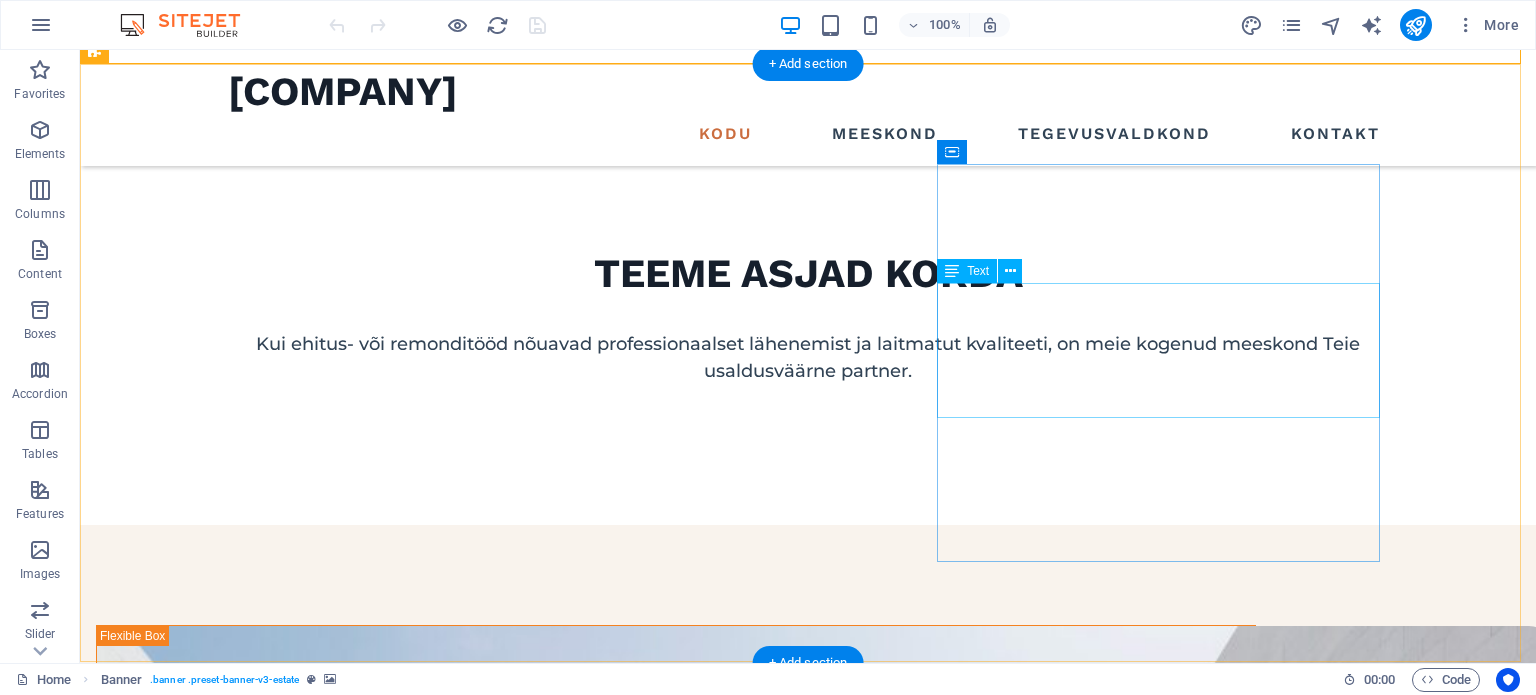click on "Valides meid oma ehitus- ja remondipartneriks, võite olla kindel, et iga detail saab täiuslikult teostatud – meie kogenud meeskond töötab läbipaistvalt, hoiab tähtajad ja eelarve rangelt silmas ning muudab Teie visiooni reaalsuseks." at bounding box center [676, 1701] 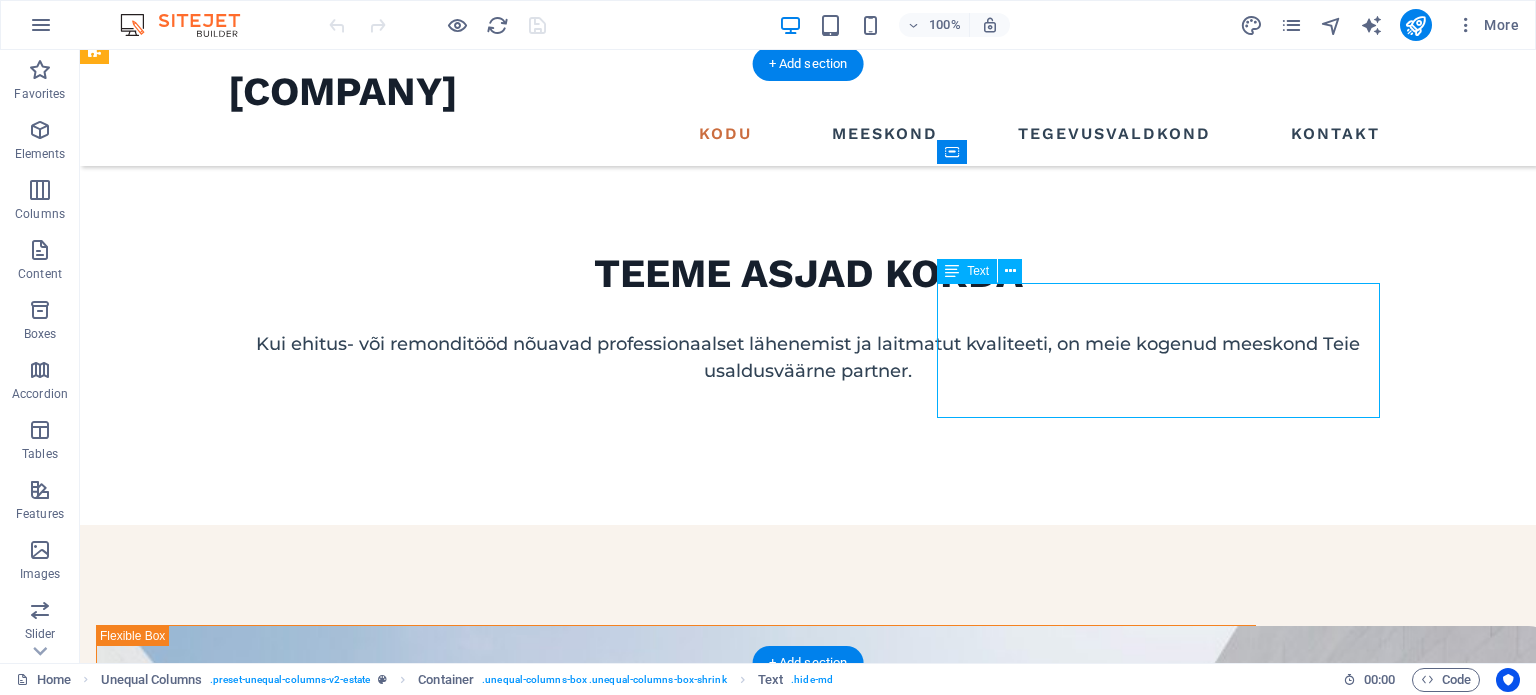 click on "Valides meid oma ehitus- ja remondipartneriks, võite olla kindel, et iga detail saab täiuslikult teostatud – meie kogenud meeskond töötab läbipaistvalt, hoiab tähtajad ja eelarve rangelt silmas ning muudab Teie visiooni reaalsuseks." at bounding box center [676, 1701] 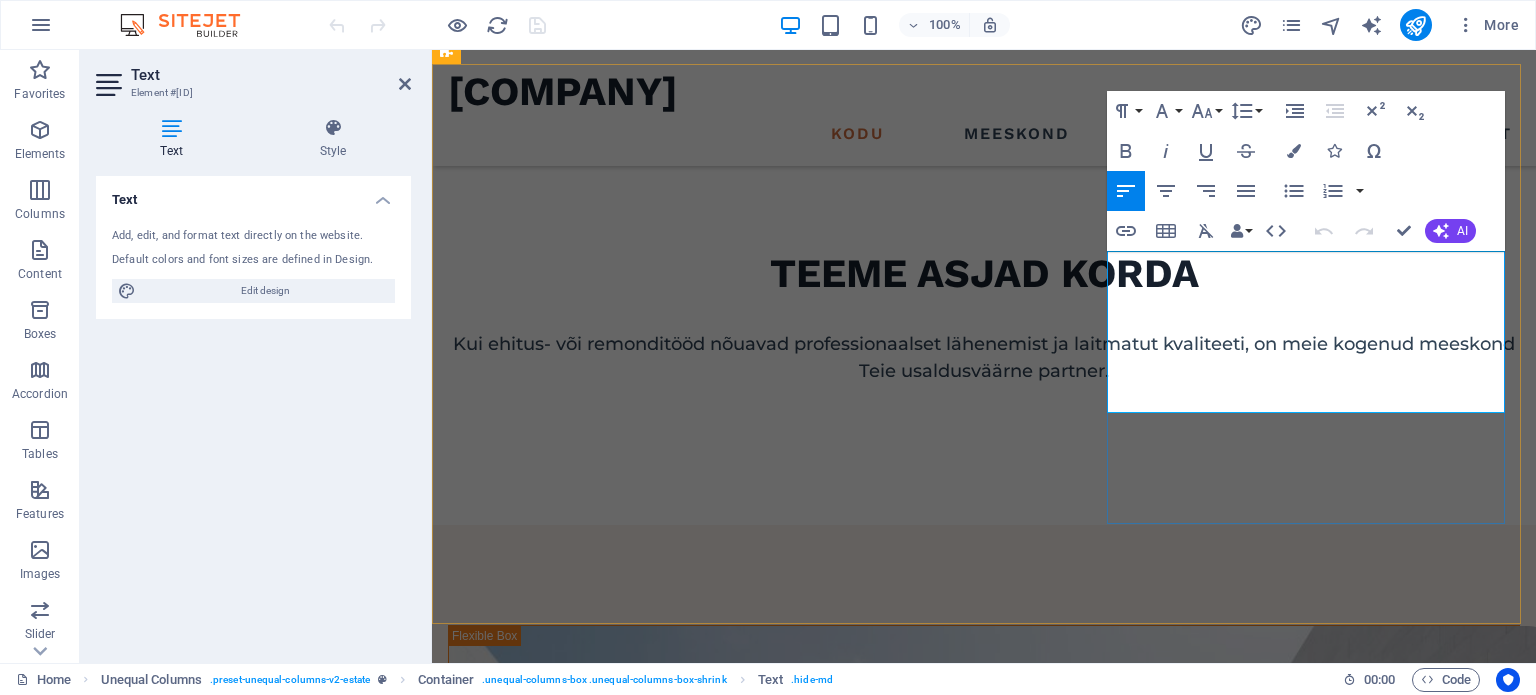 drag, startPoint x: 1110, startPoint y: 375, endPoint x: 1480, endPoint y: 367, distance: 370.0865 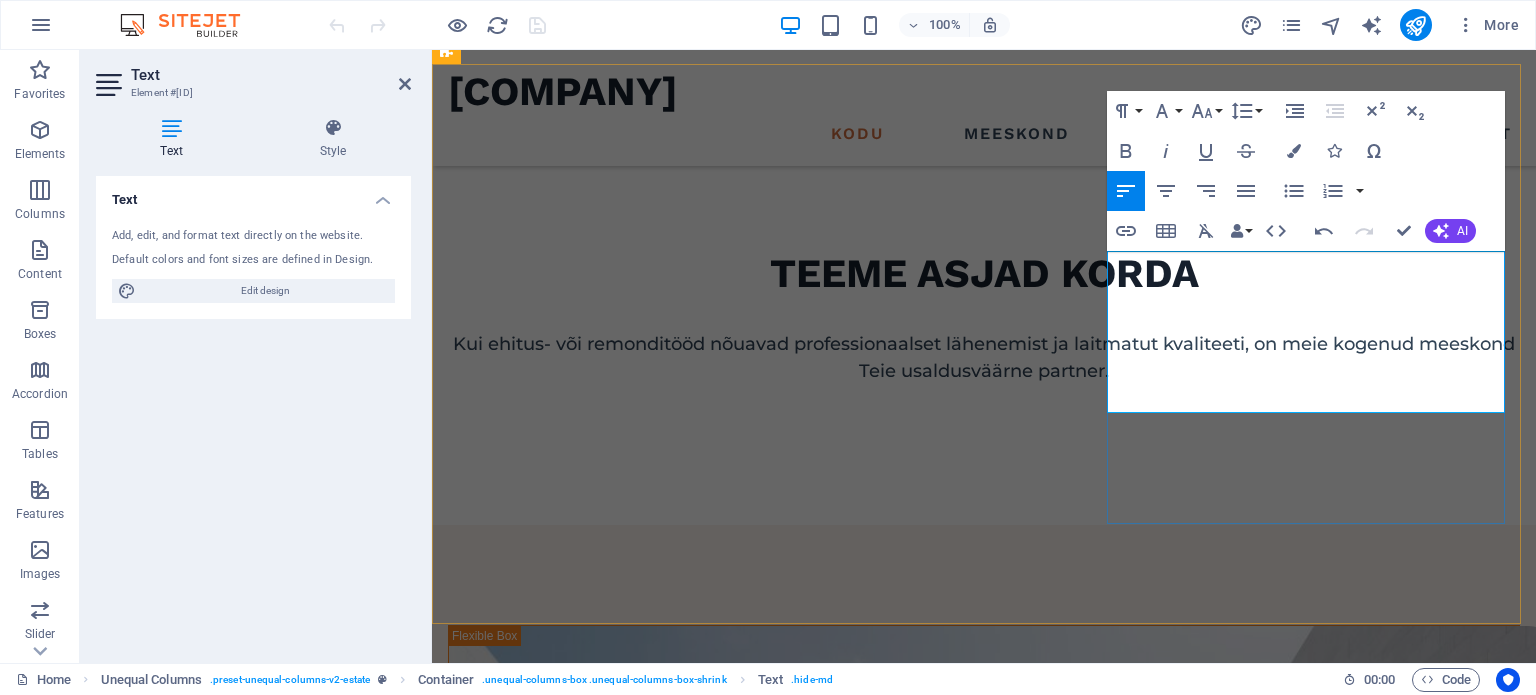 scroll, scrollTop: 586, scrollLeft: 0, axis: vertical 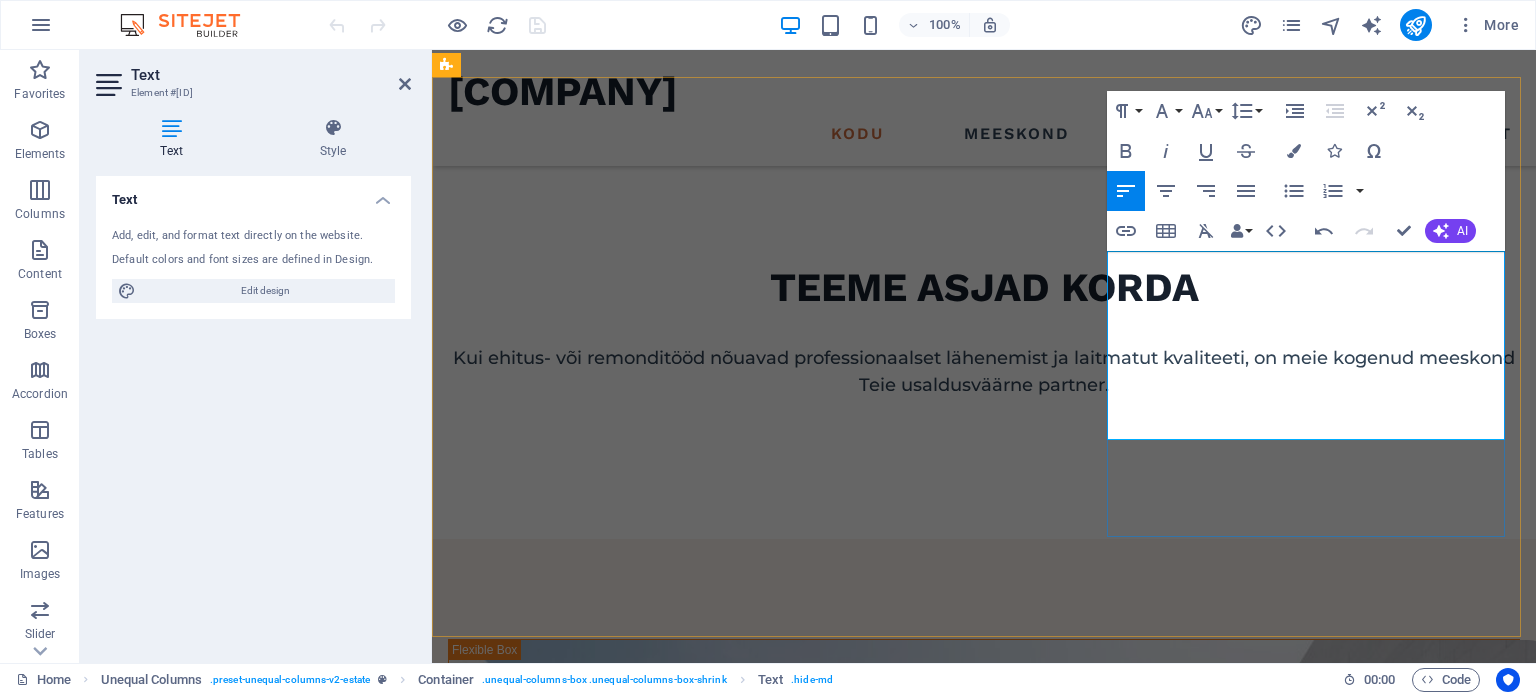 click on "Valides meid oma ehitus- ja remondipartneriks, võite olla kindel, et iga detail saab täiuslikult teostatud – meie kogenud meeskond töötab läbipaistvalt, peame tähtaegadest ja eelarvetest rangelt kinni ning muudab Teie visiooni reaalsuseks." at bounding box center [984, 1493] 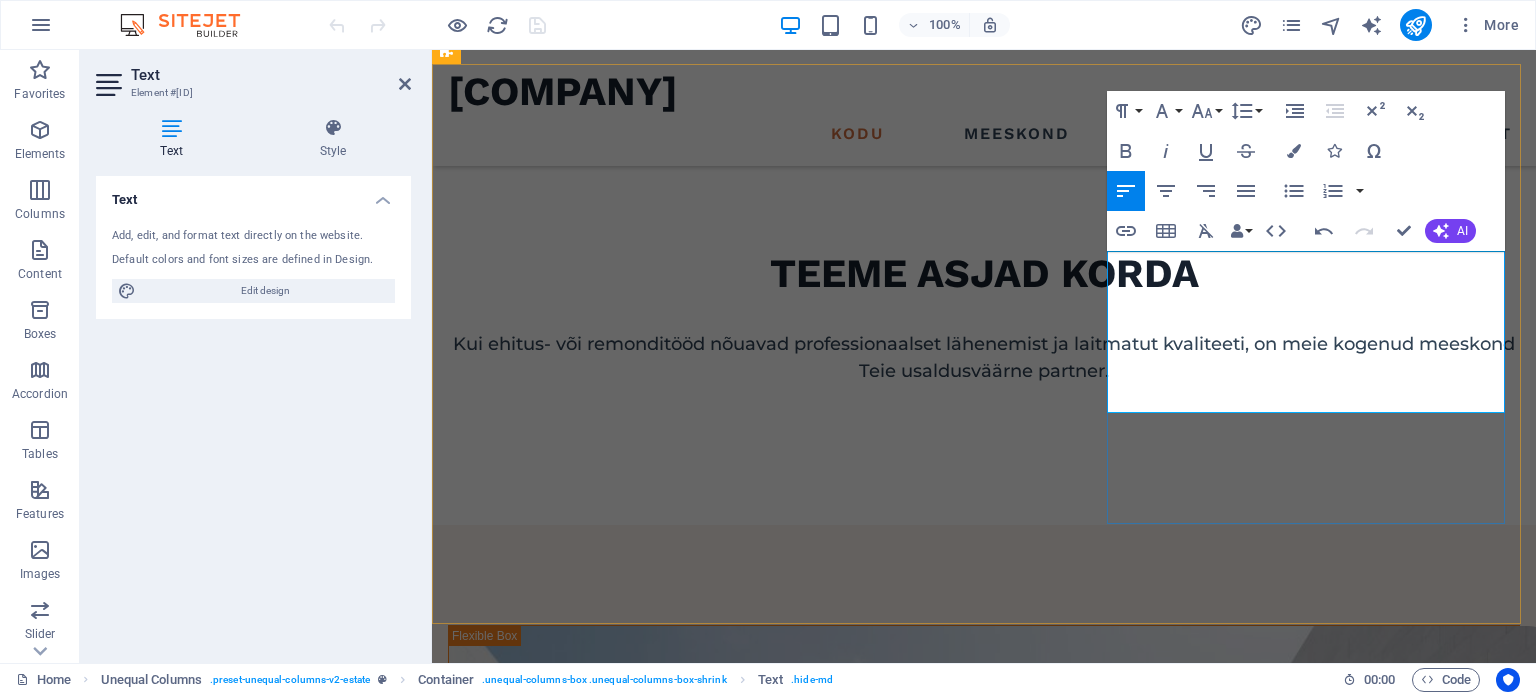 scroll, scrollTop: 586, scrollLeft: 0, axis: vertical 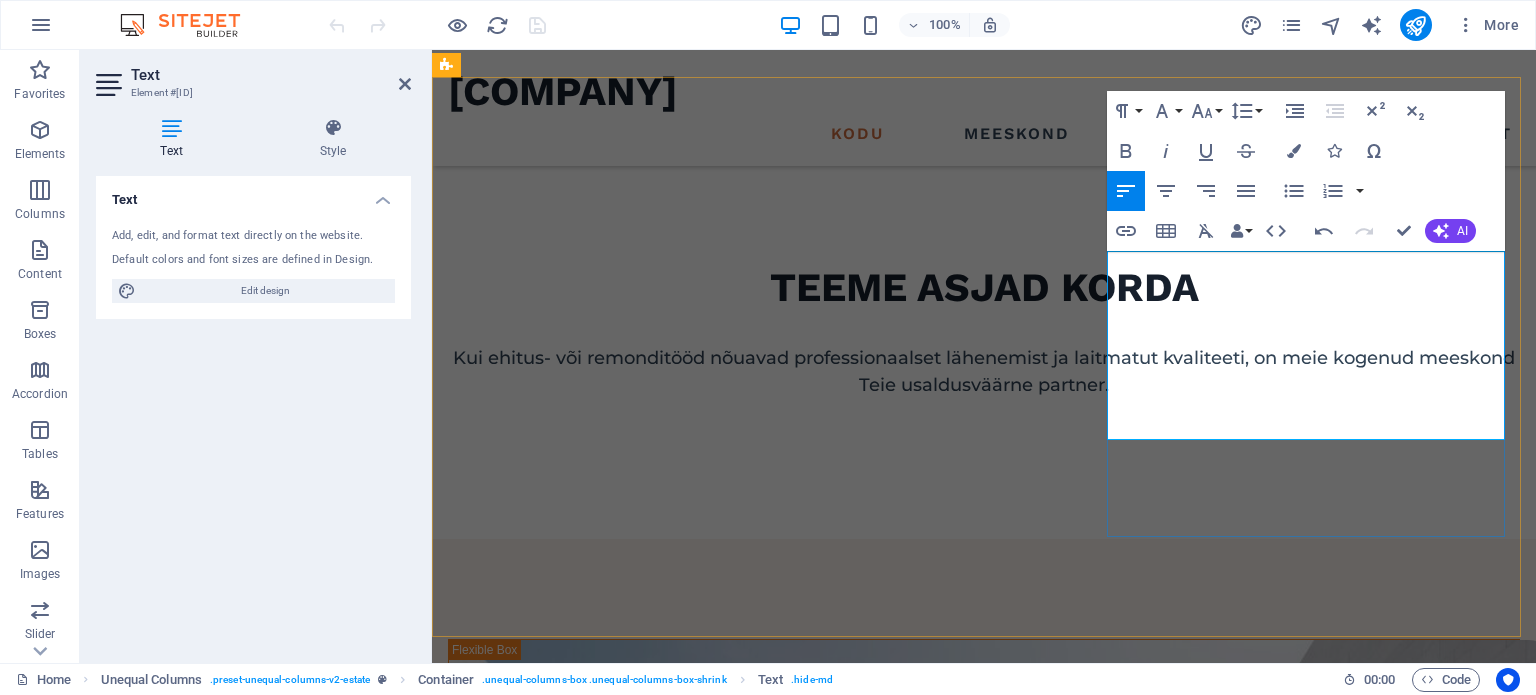 click on "Valides meid oma ehitus- ja remondipartneriks, võite olla kindel, et iga detail saab täiuslikult teostatud – meie kogenud meeskond töötab läbipaistvalt, peame tähtaegadest ja eelarvetest rangelt kinni ning muudame Teie visiooni reaalsuseks." at bounding box center (984, 1493) 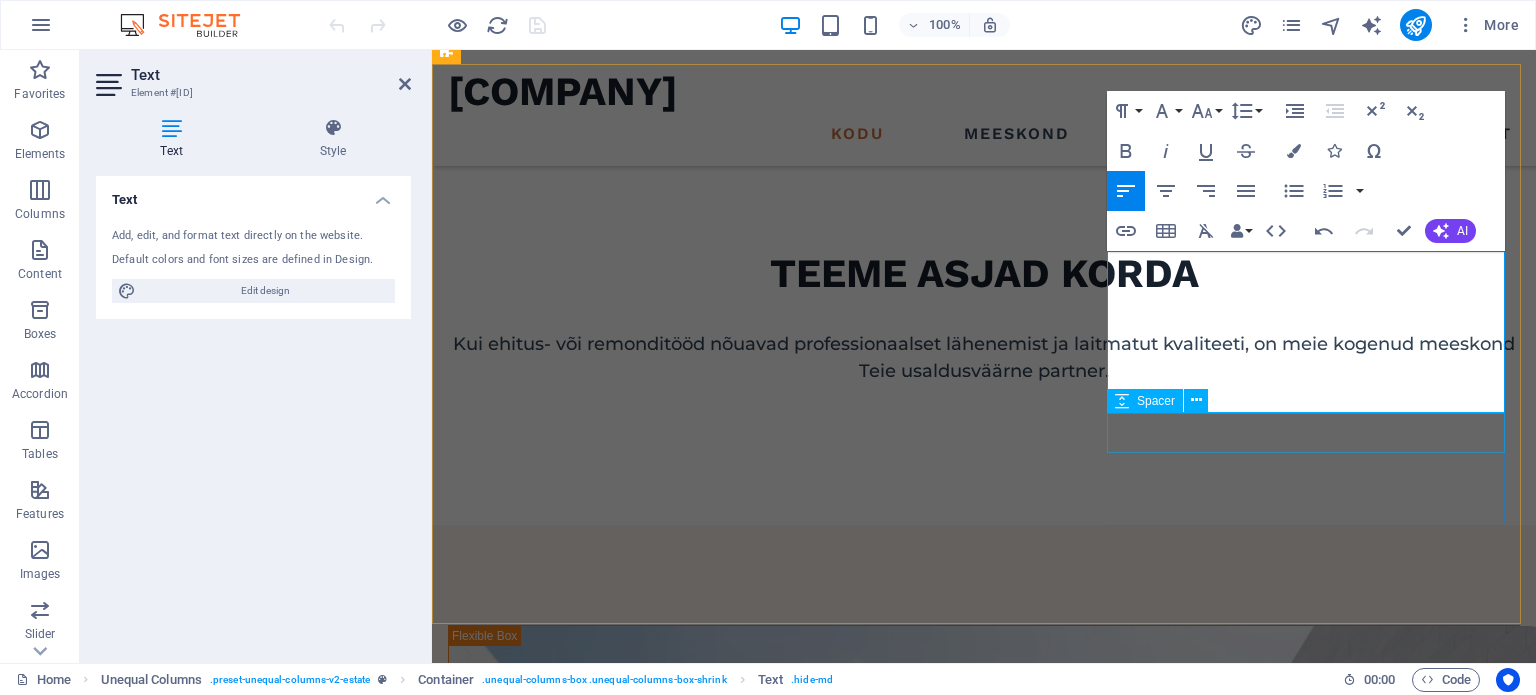 scroll, scrollTop: 586, scrollLeft: 0, axis: vertical 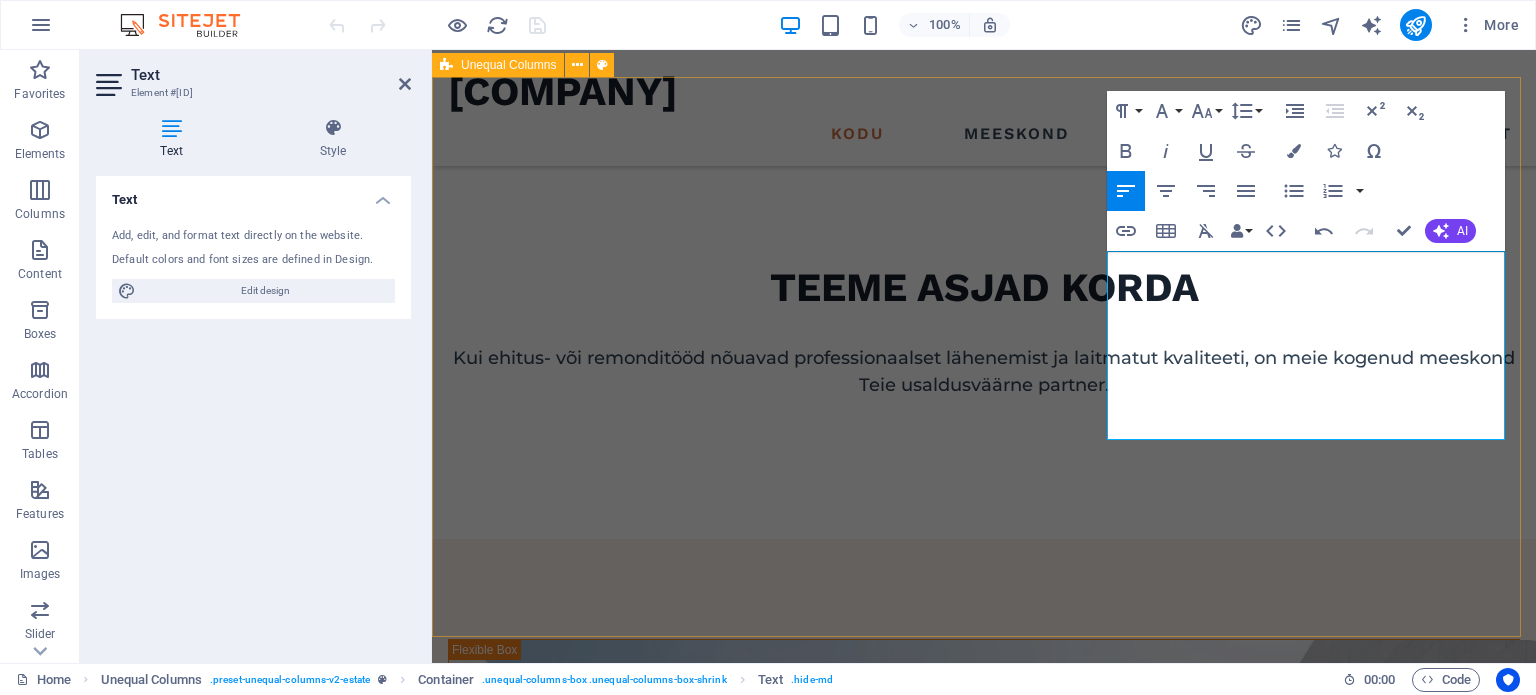 click on "Valides meid oma ehitus- ja remondipartneriks, võite olla kindel, et iga detail saab täiuslikult teostatud – meie kogenud meeskond töötab läbipaistvalt, peame tähtaegadest ja eelarvetest rangelt kinni ning muudame Teie visiooni reaalsuseks." at bounding box center [984, 1106] 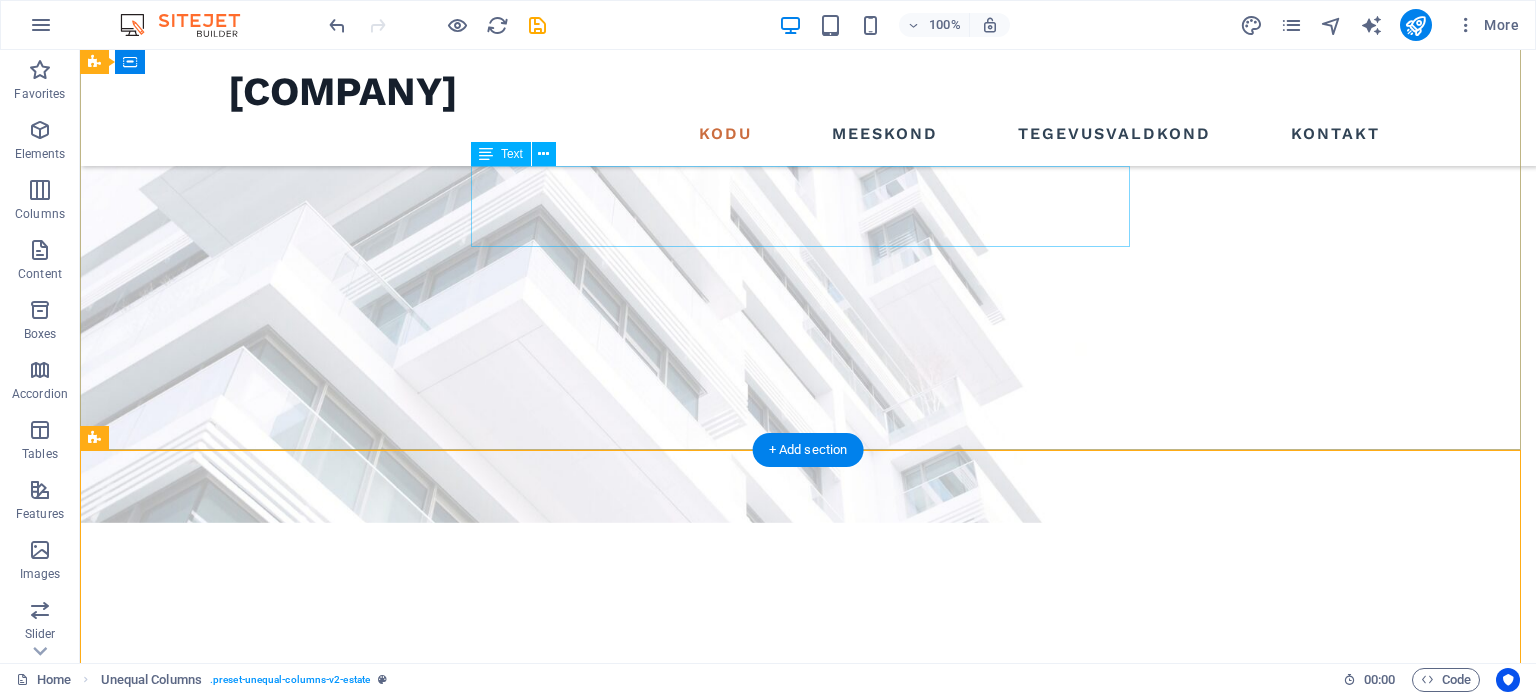 scroll, scrollTop: 19, scrollLeft: 0, axis: vertical 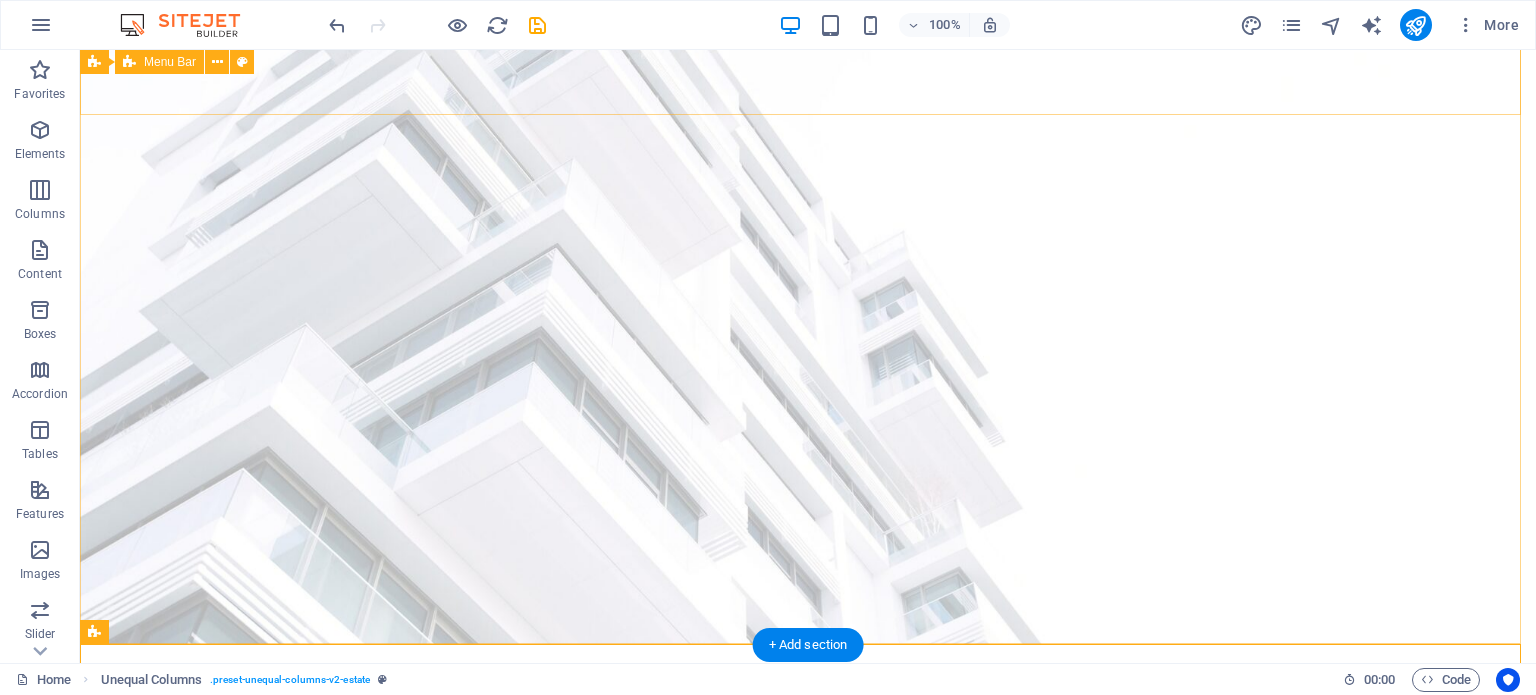 click on "KODU MEESKOND TEGEVUSVALDKOND KONTAKT" at bounding box center [808, 729] 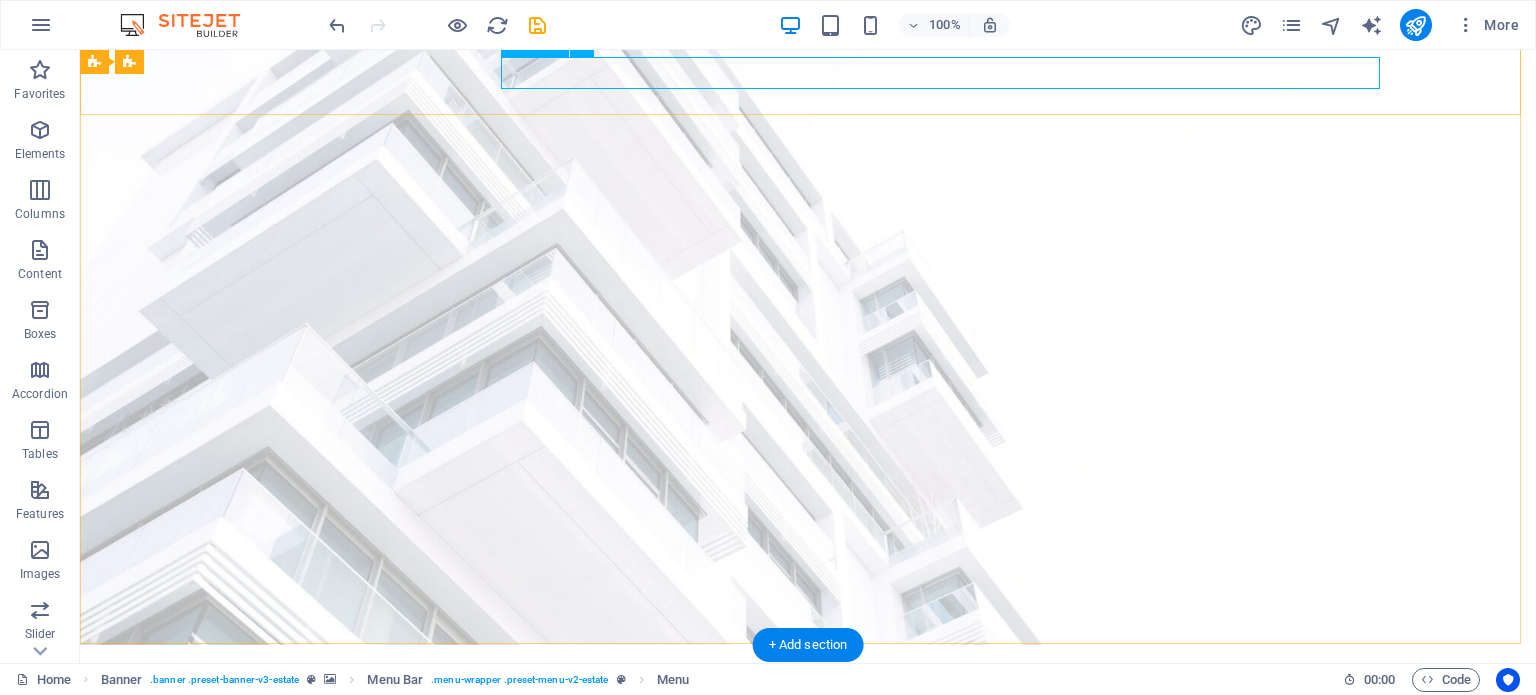 click on "KODU MEESKOND TEGEVUSVALDKOND KONTAKT" at bounding box center [808, 729] 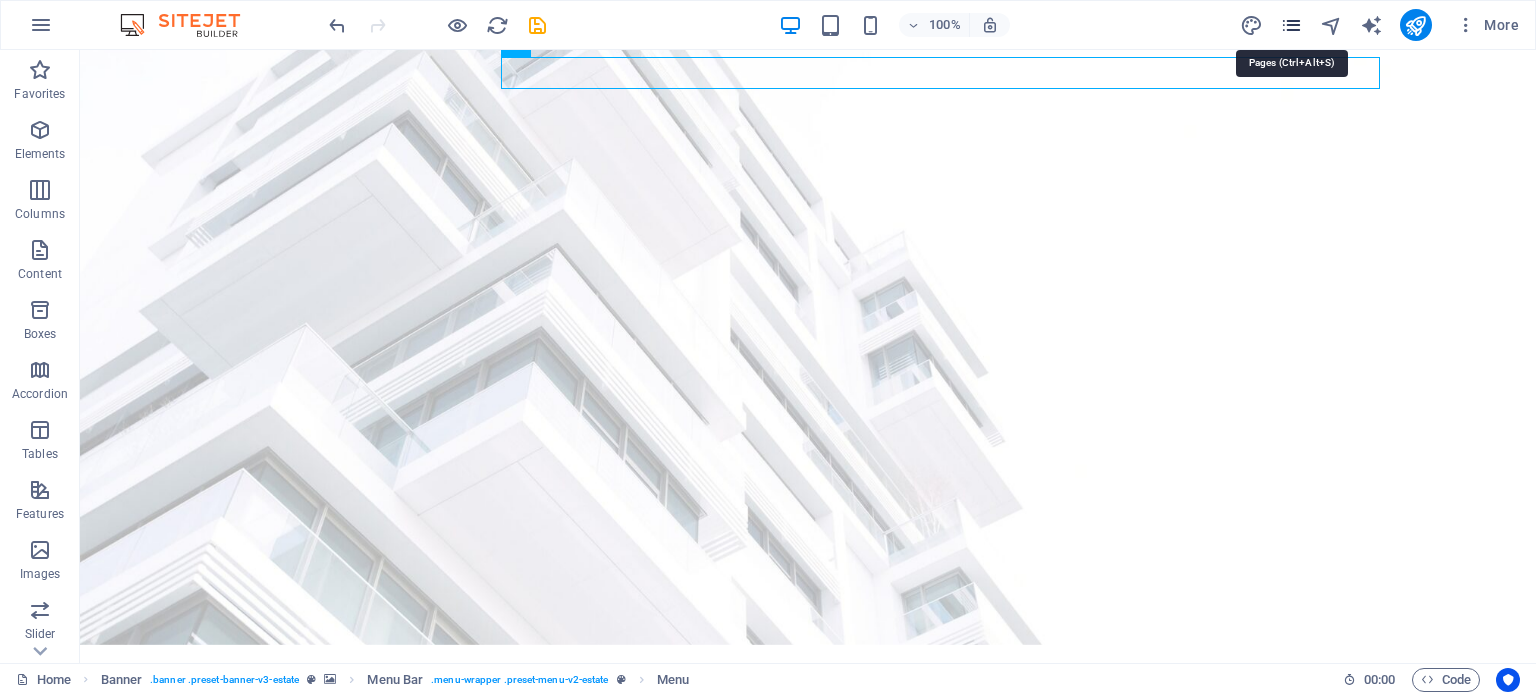 click at bounding box center (1291, 25) 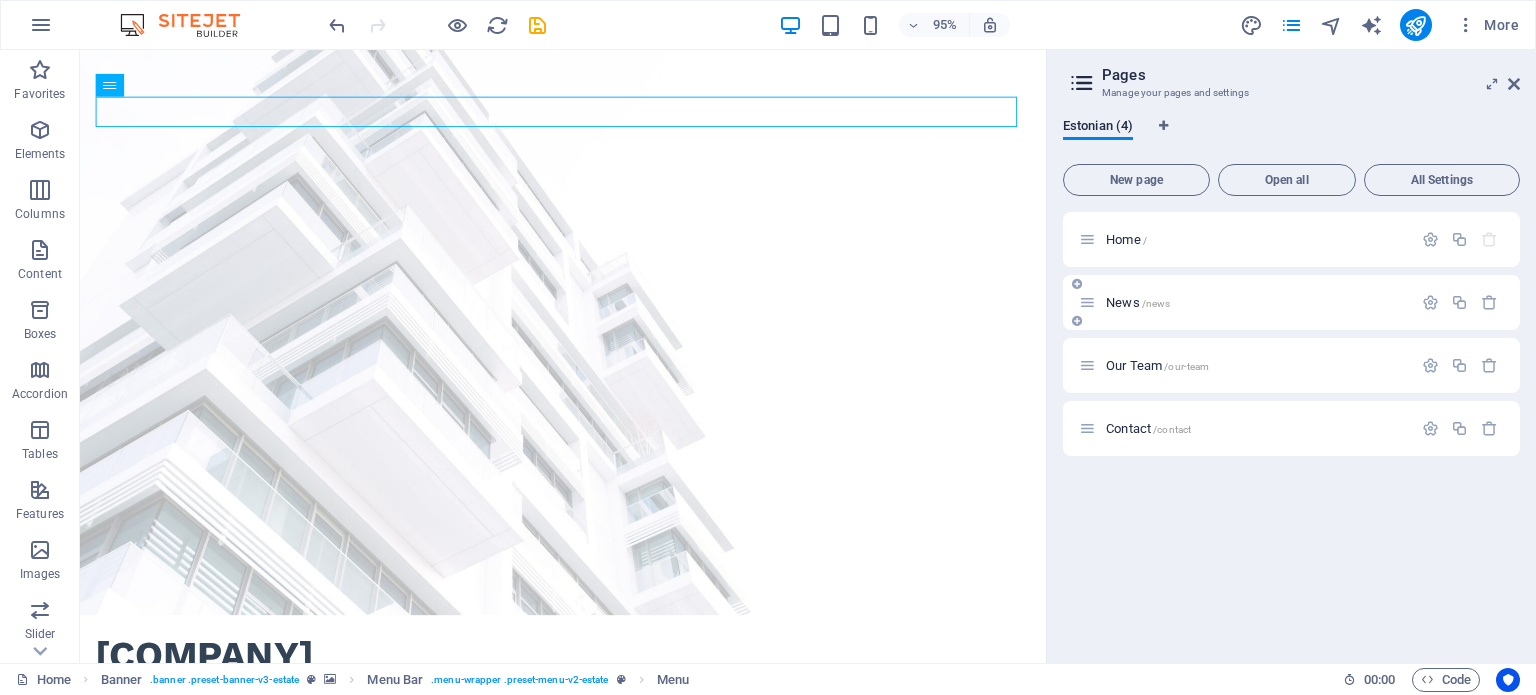 click on "News /news" at bounding box center [1256, 302] 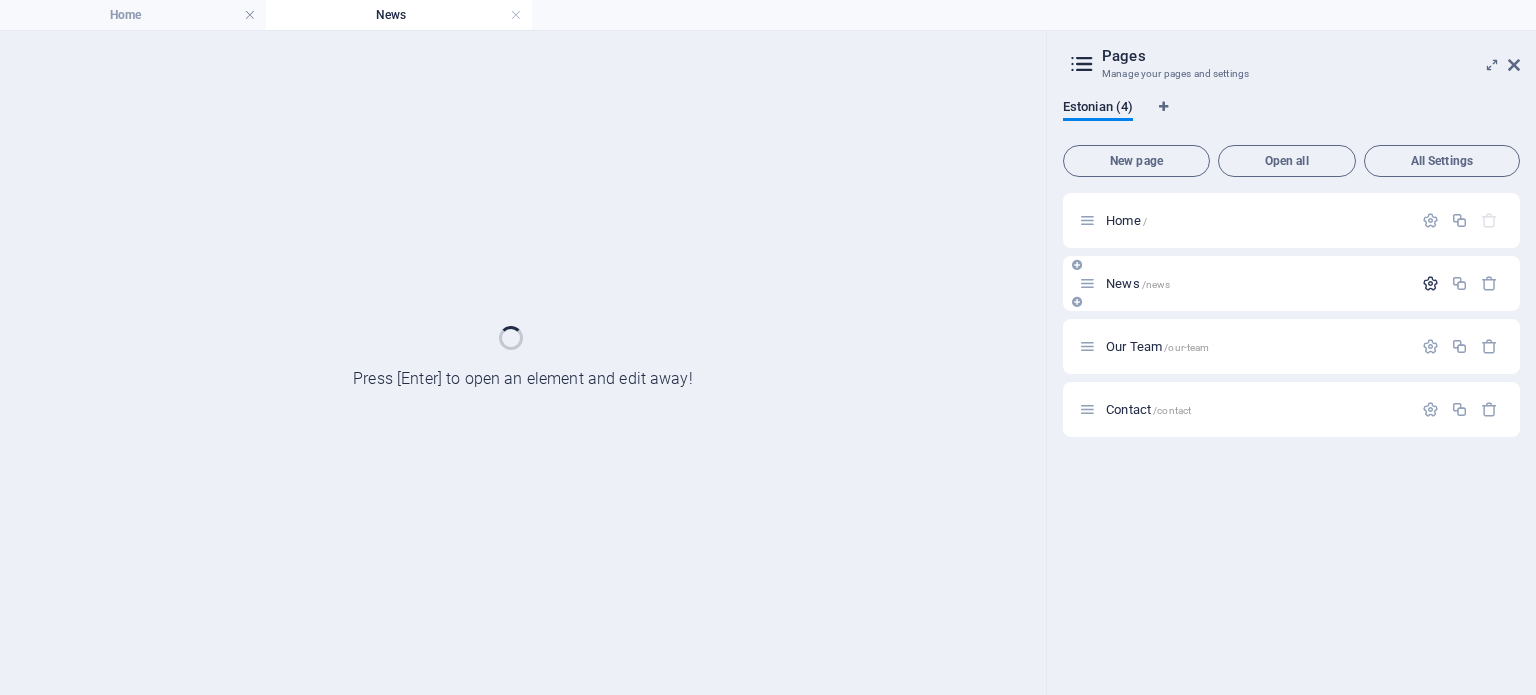 click at bounding box center [1430, 283] 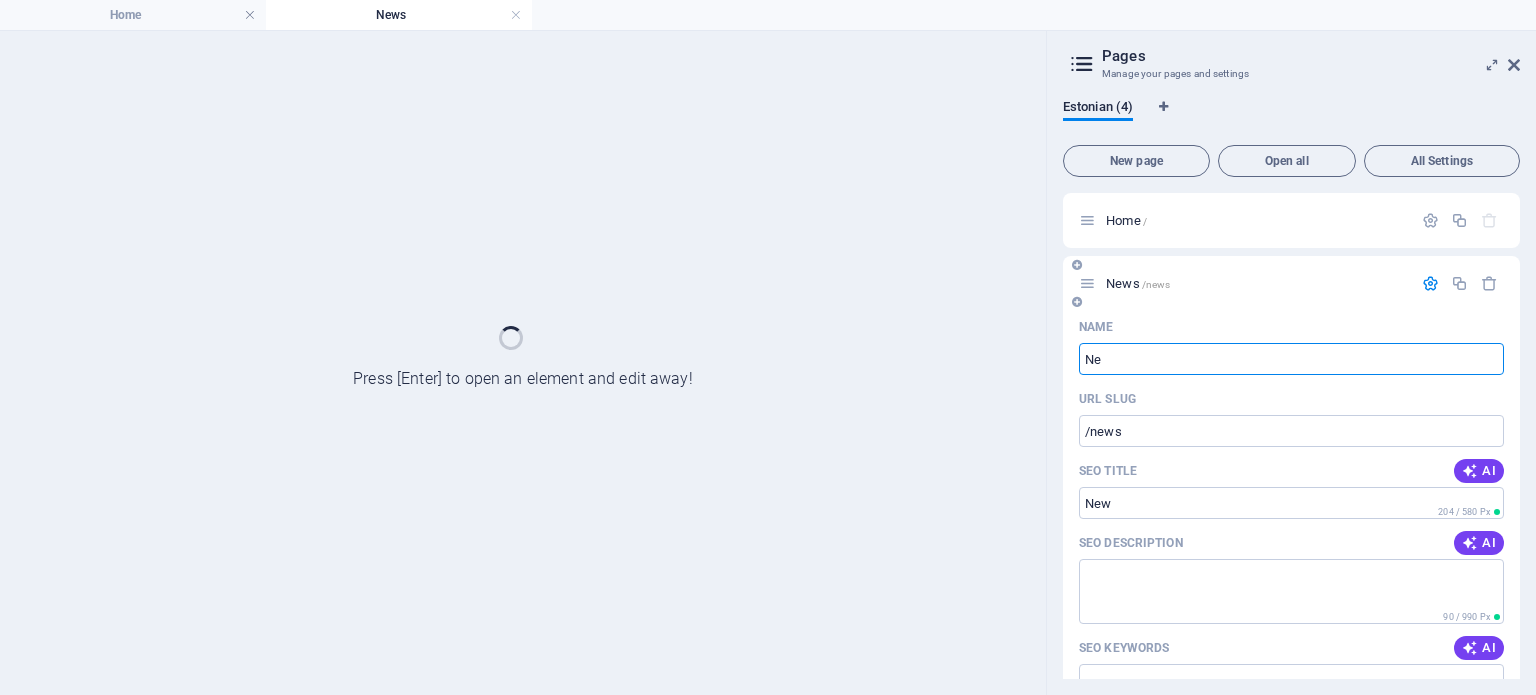 type on "N" 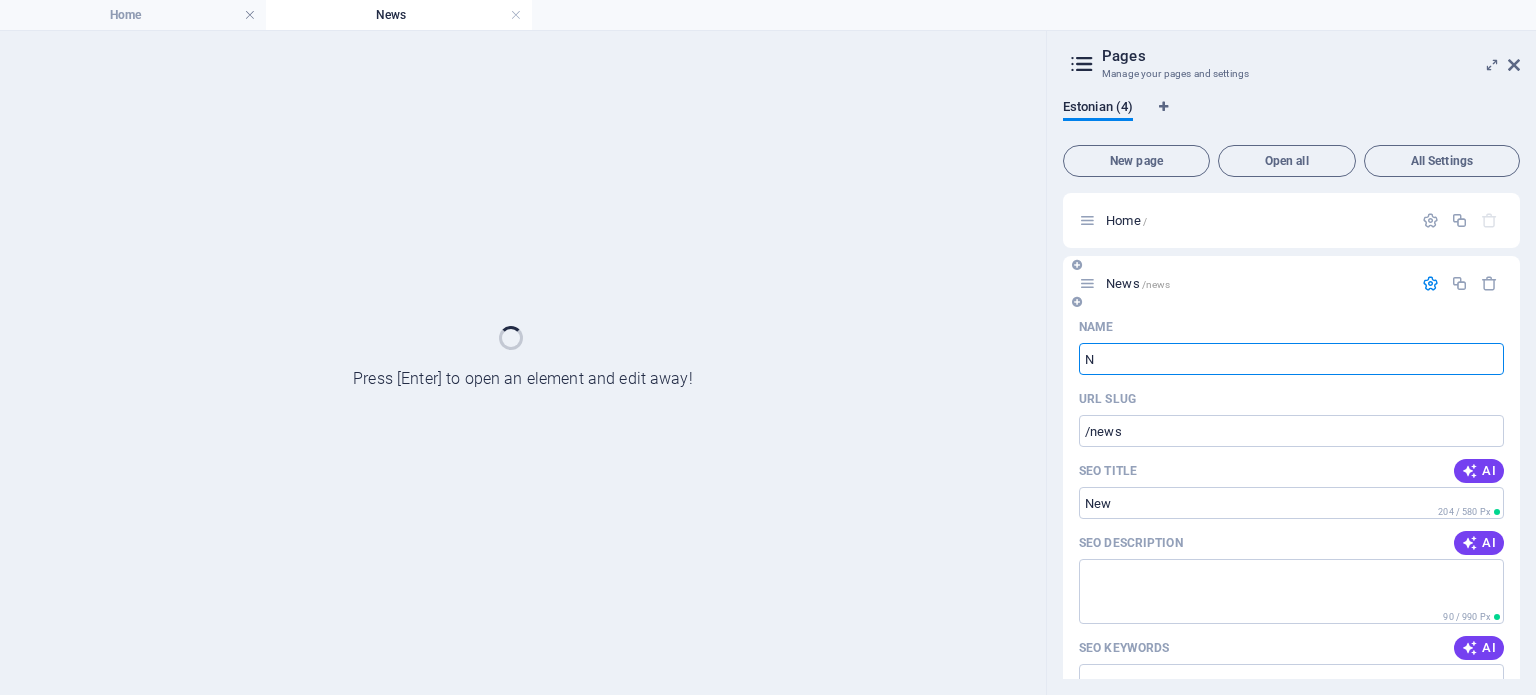 type 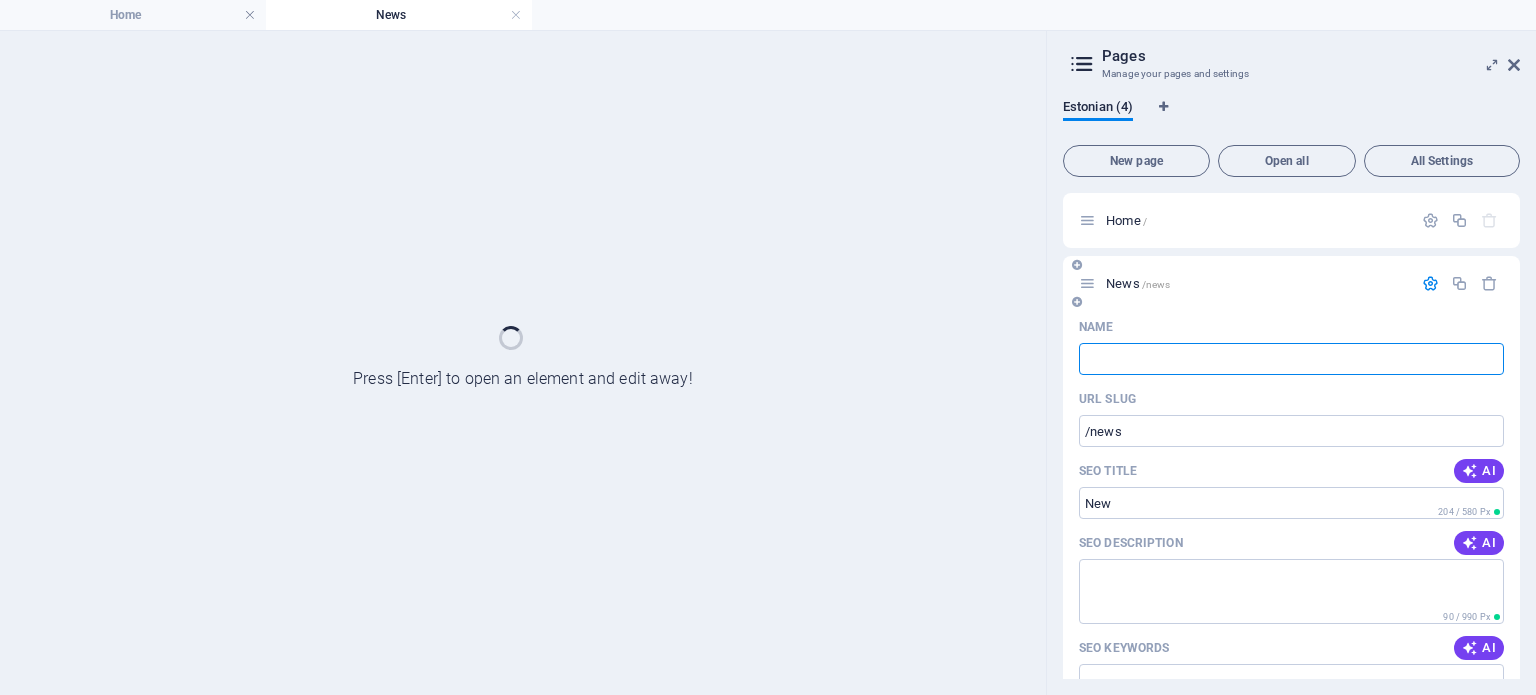 type on "/new" 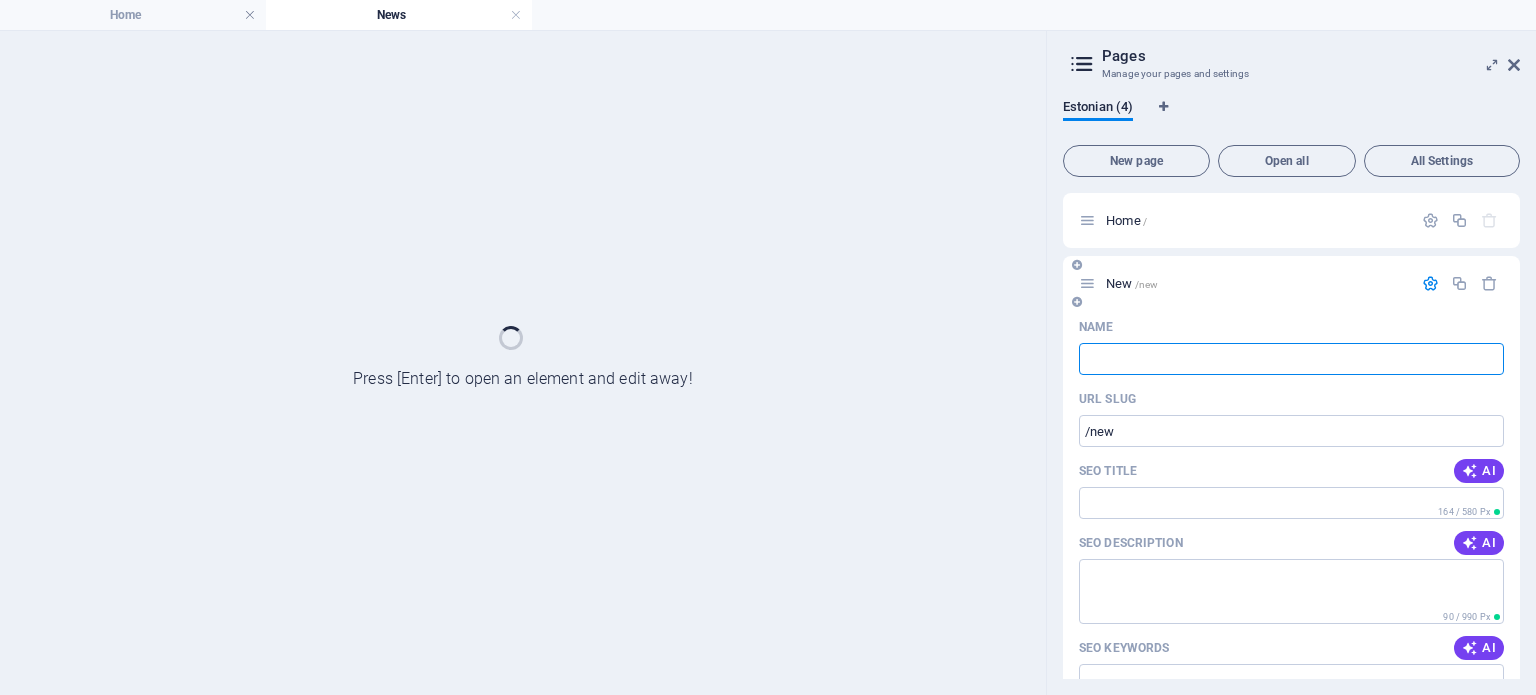 type 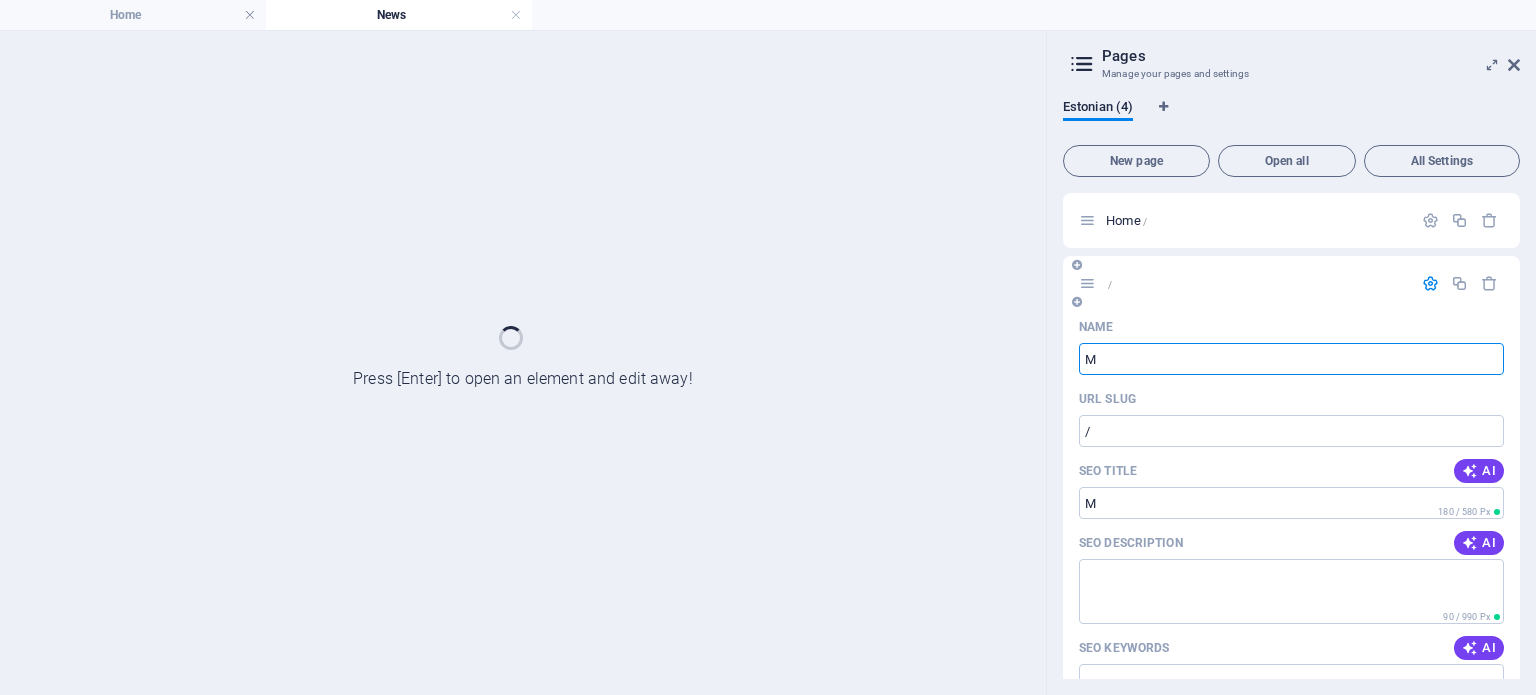 type on "M" 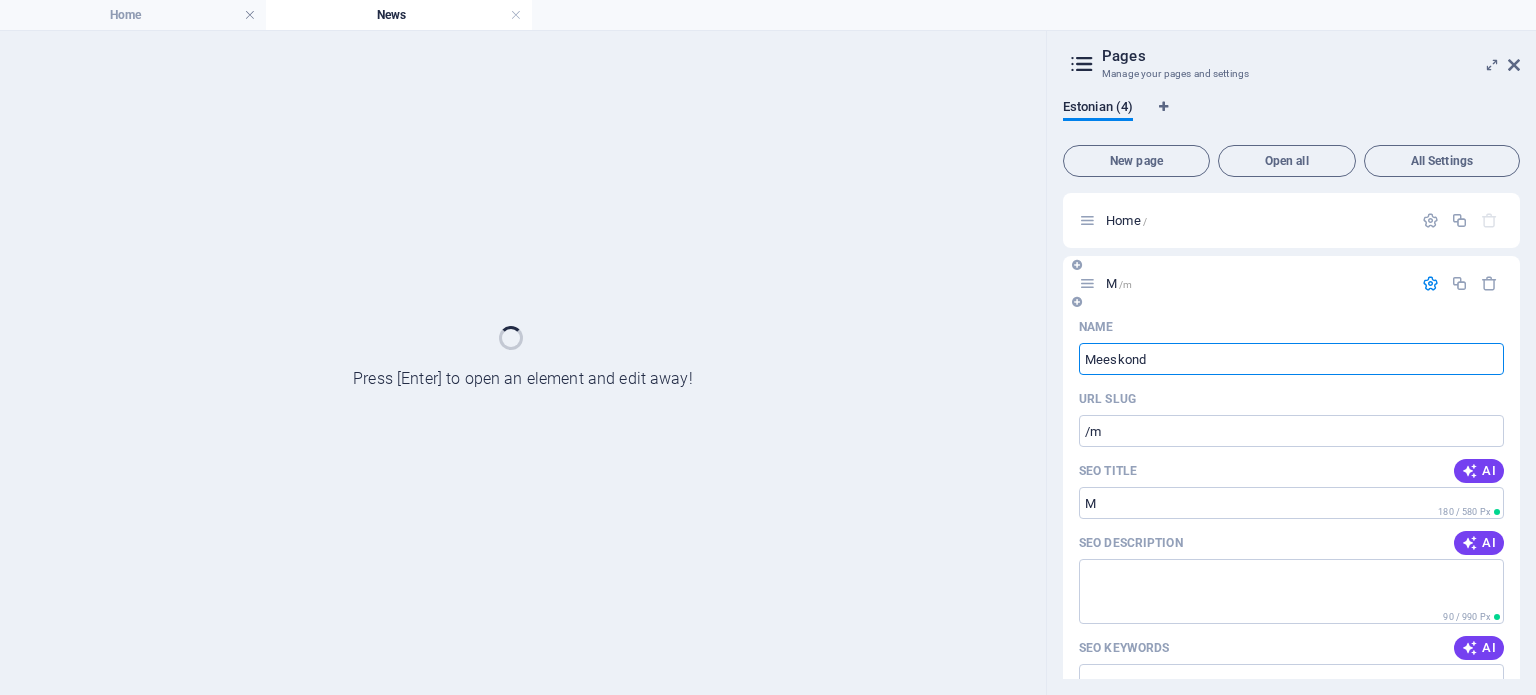 type on "Meeskond" 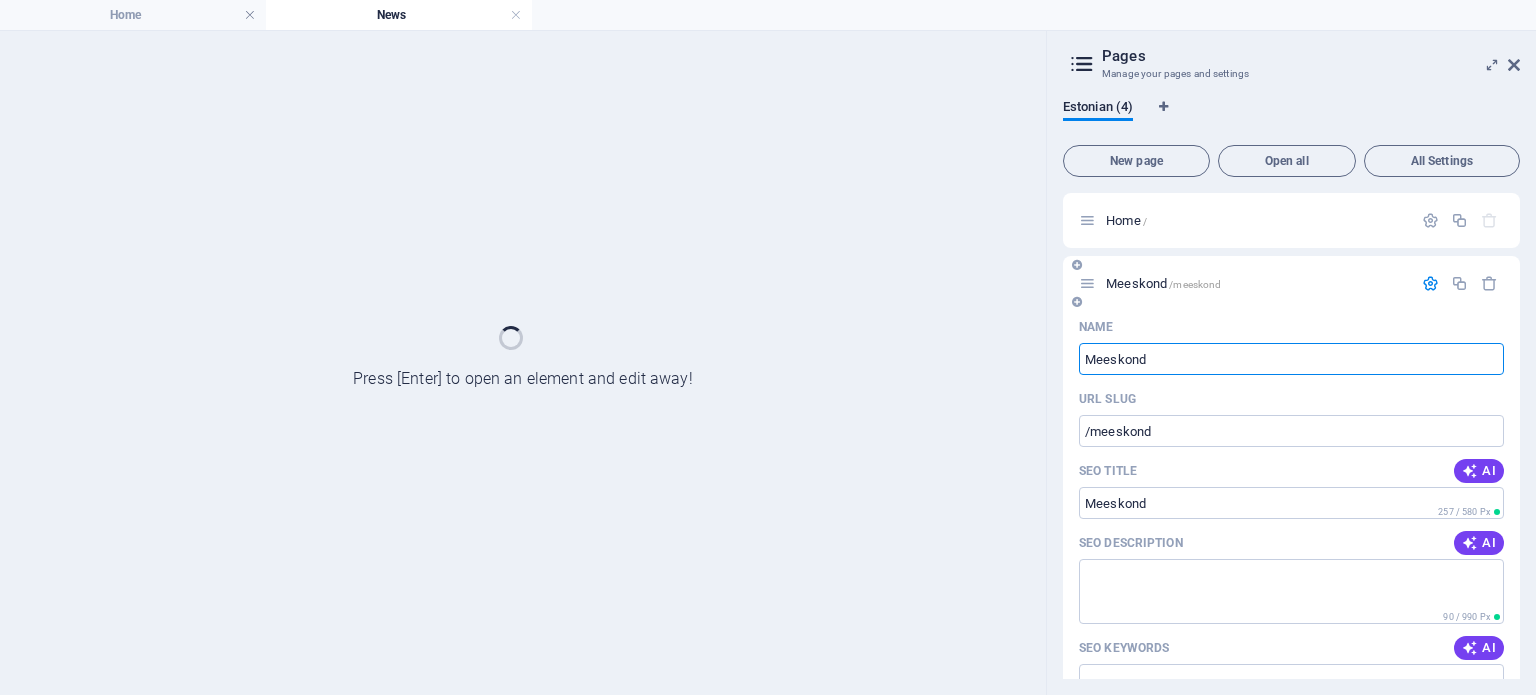 type on "Meeskond" 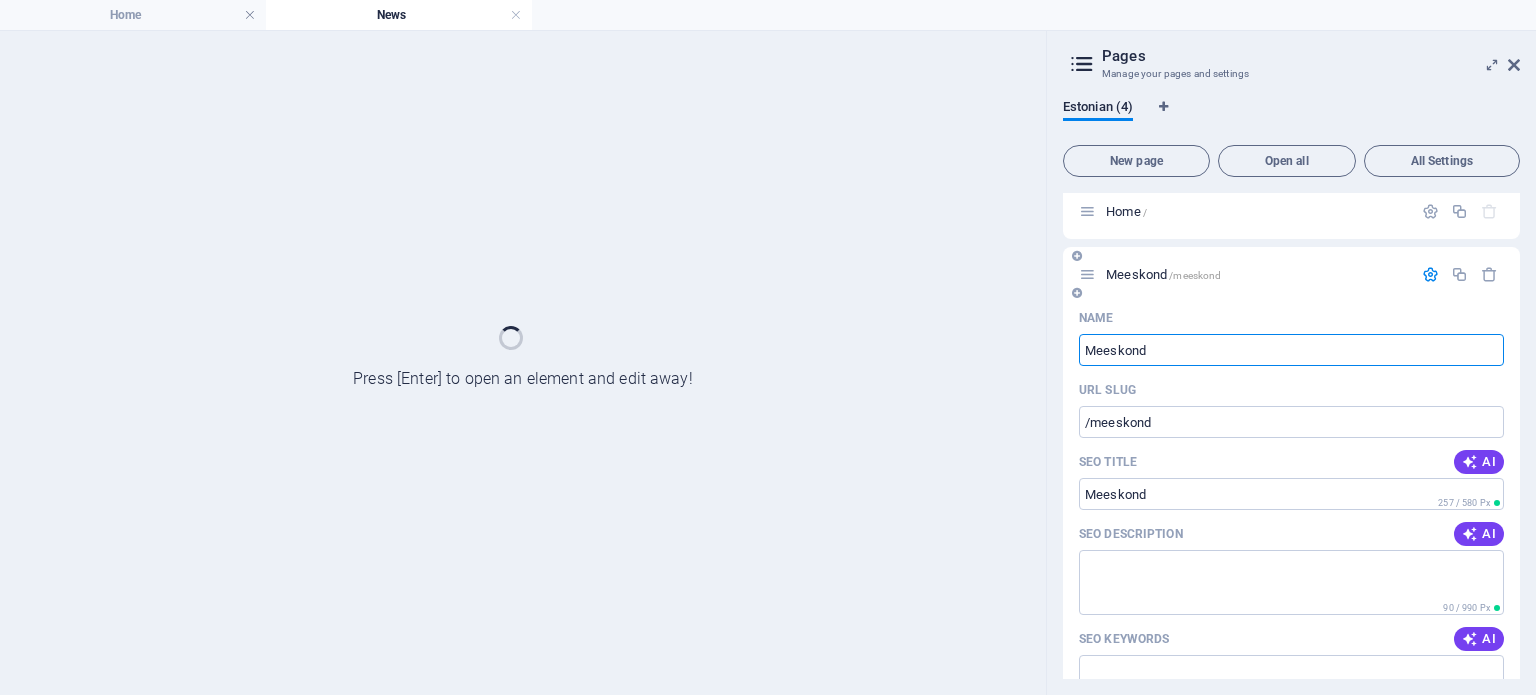 scroll, scrollTop: 0, scrollLeft: 0, axis: both 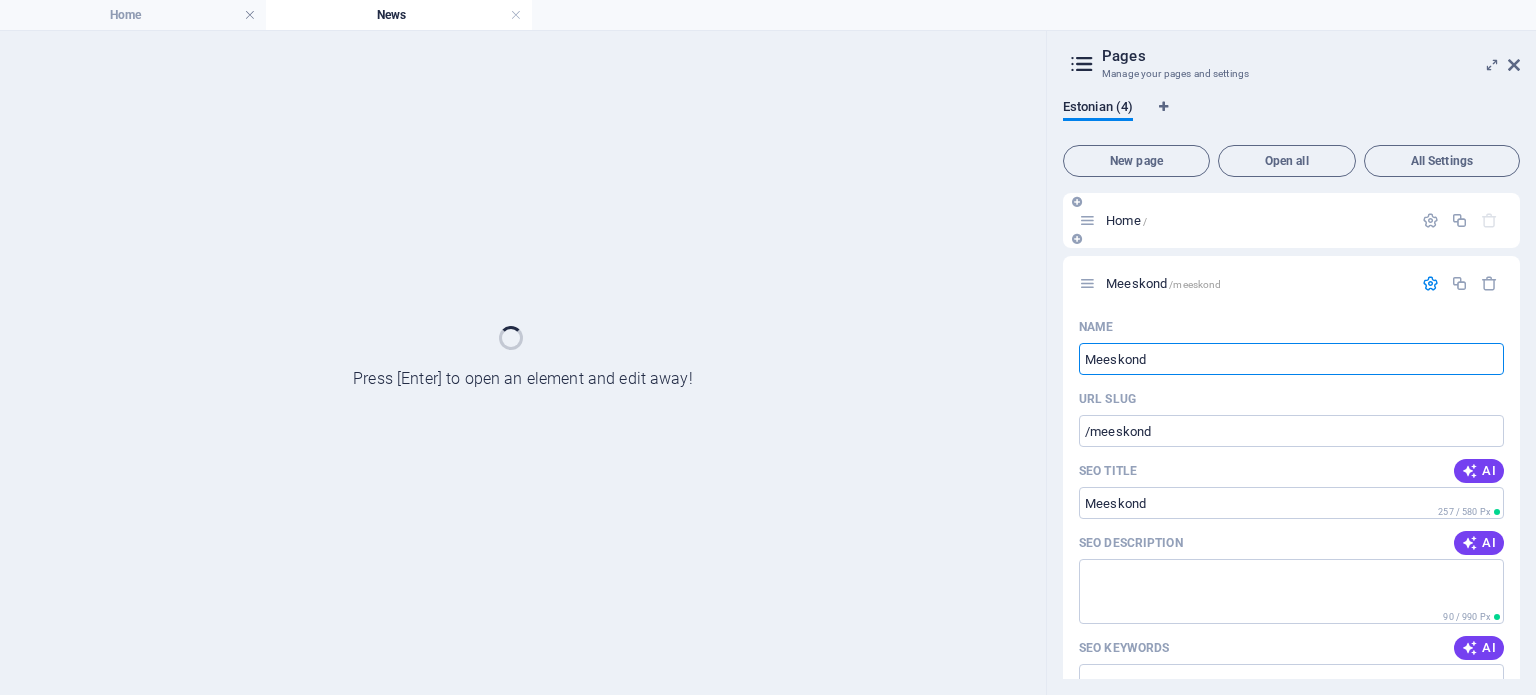 click on "Home /" at bounding box center [1245, 220] 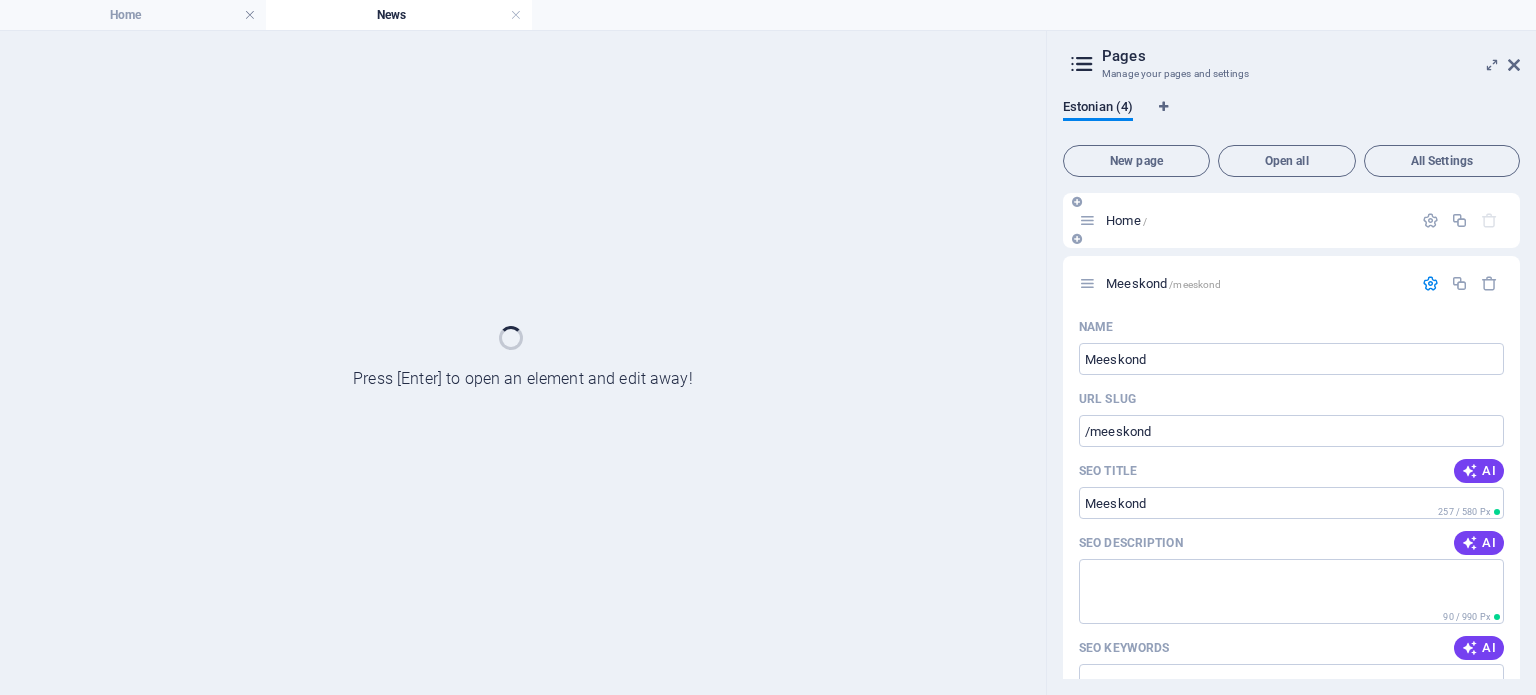 click on "Home /" at bounding box center (1126, 220) 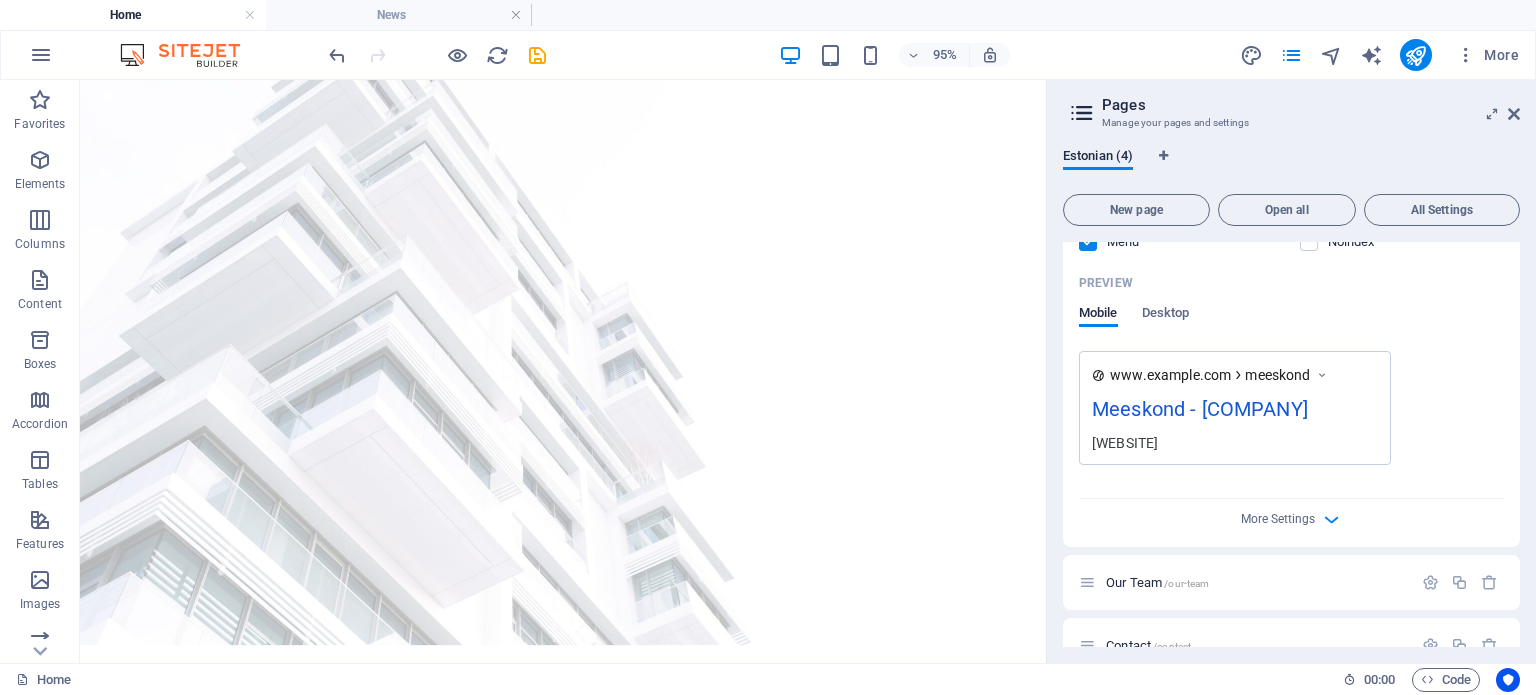 scroll, scrollTop: 591, scrollLeft: 0, axis: vertical 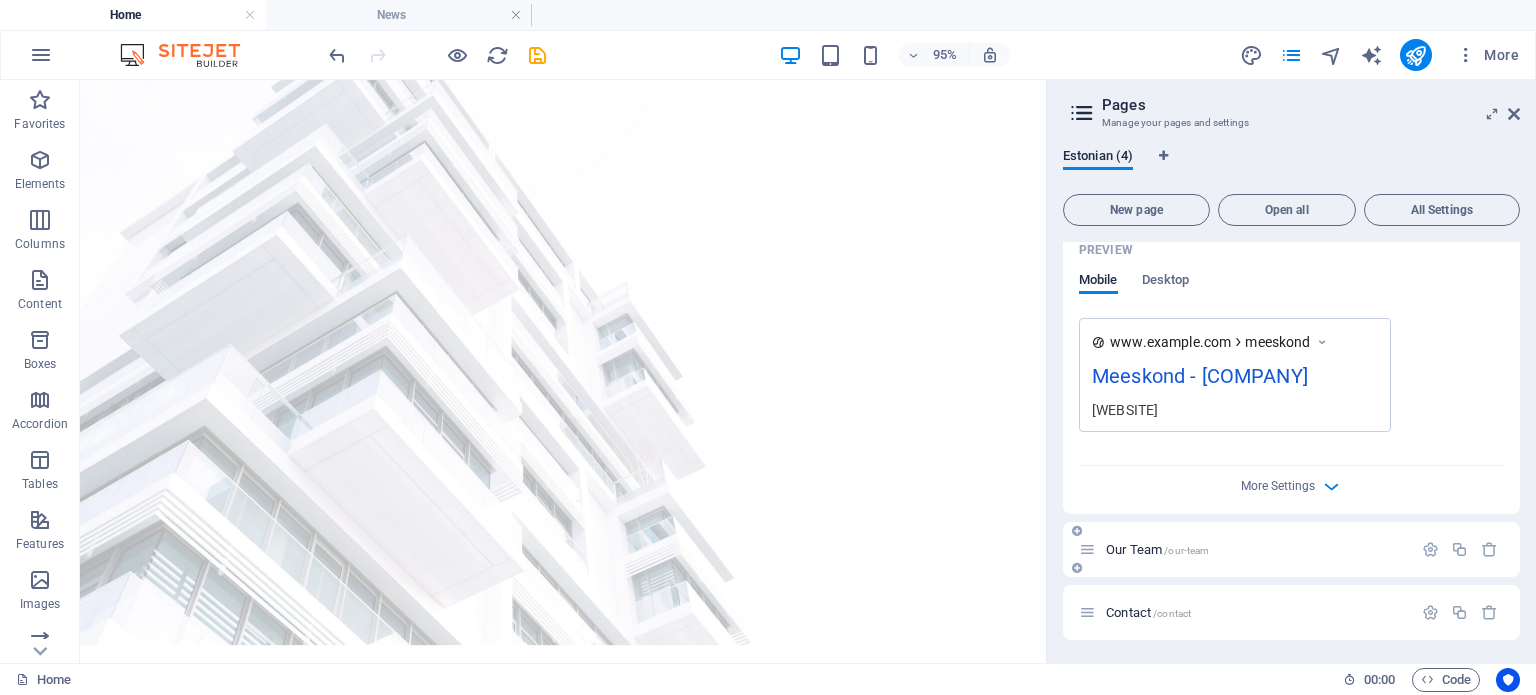 click on "Our Team /our-team" at bounding box center (1256, 549) 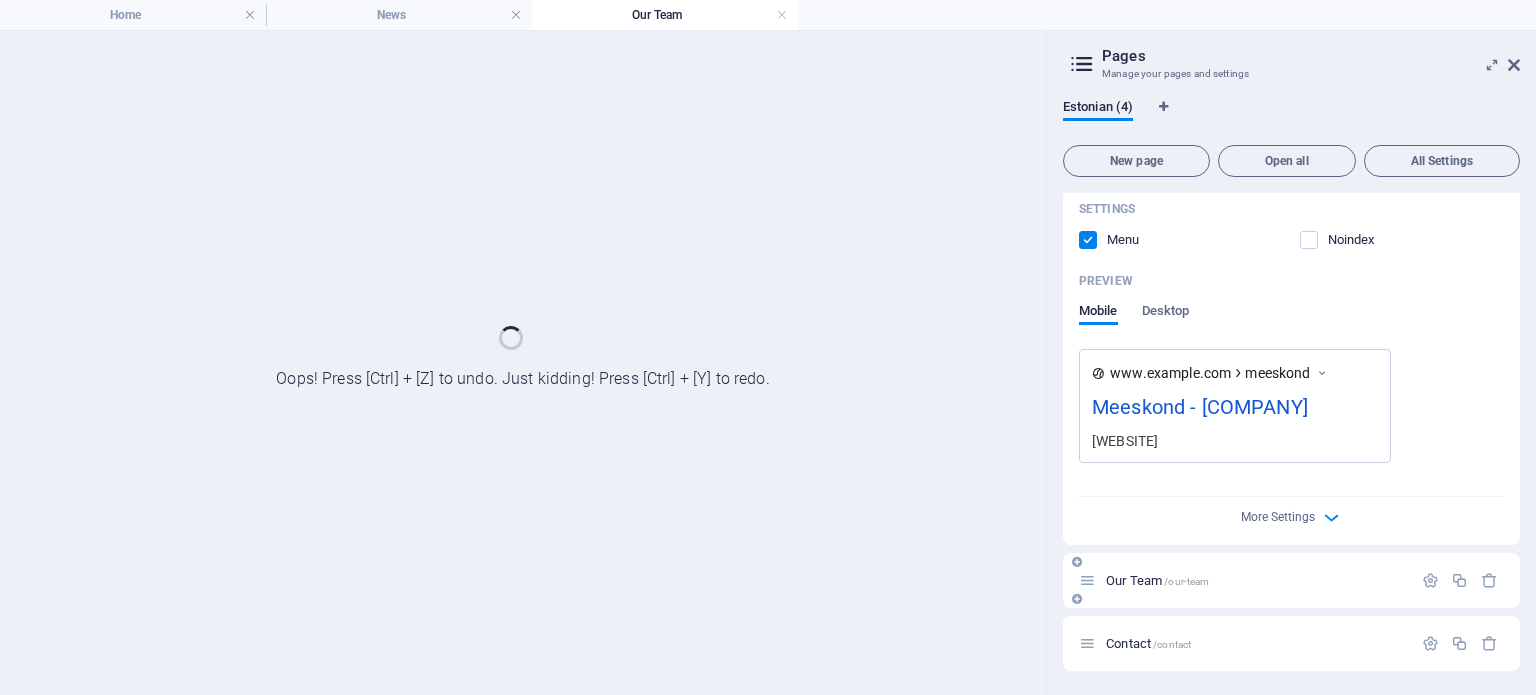 scroll, scrollTop: 0, scrollLeft: 0, axis: both 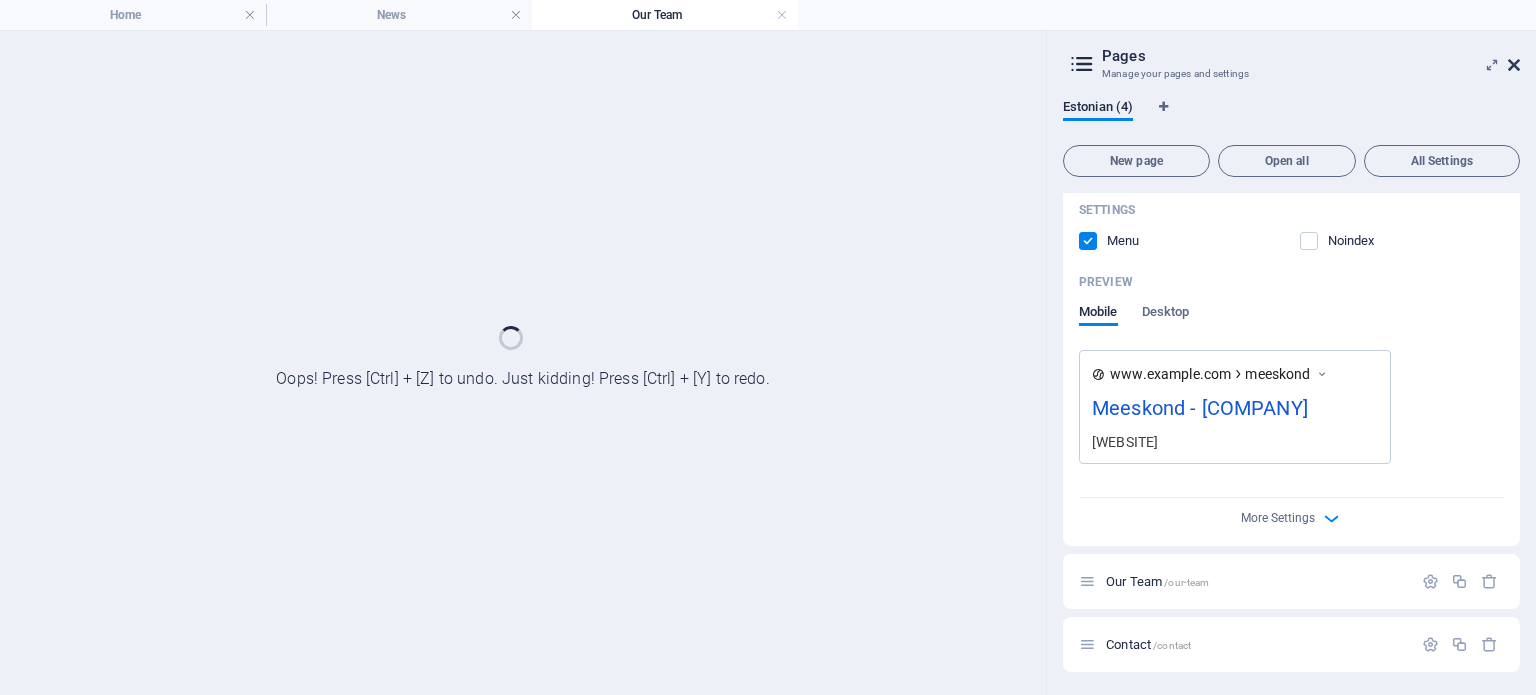 click at bounding box center (1514, 65) 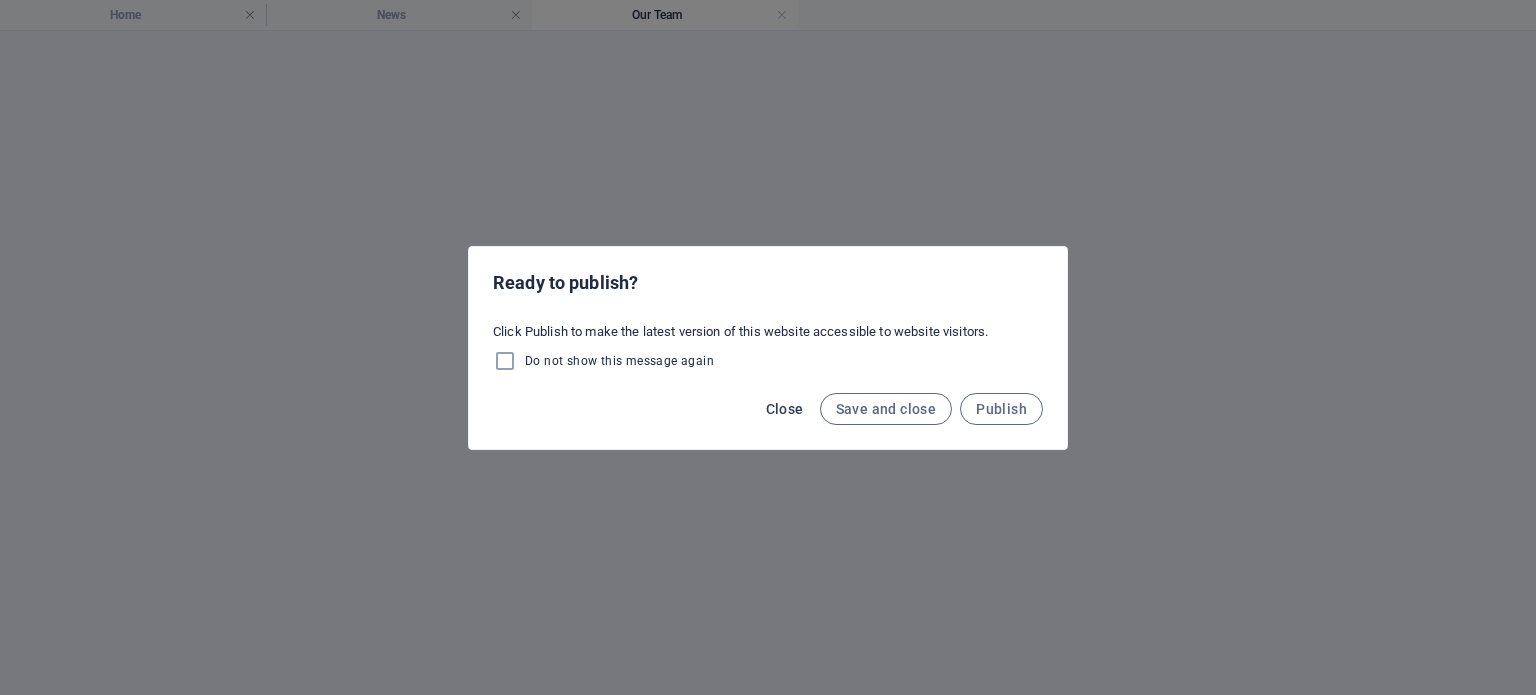 click on "Close" at bounding box center [785, 409] 